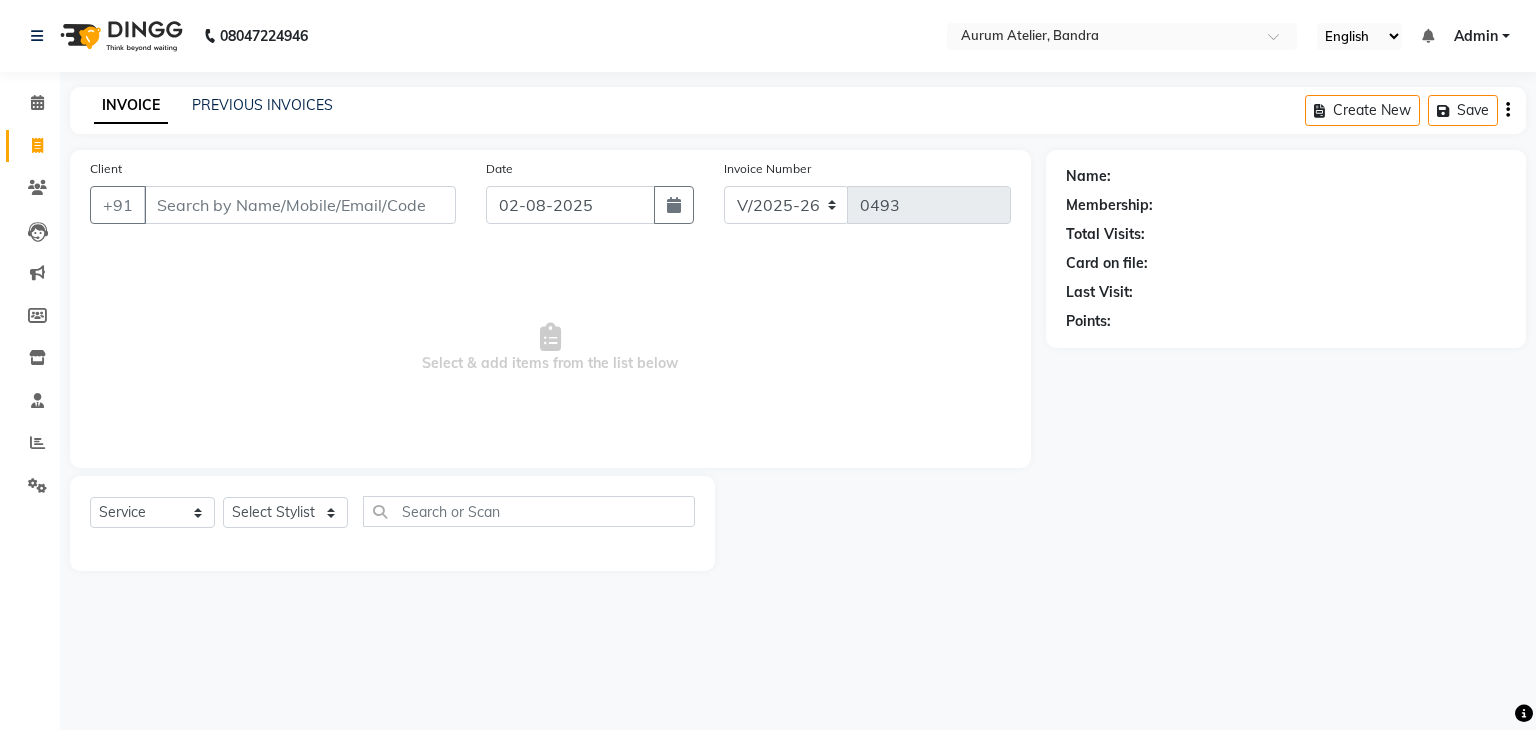select on "7410" 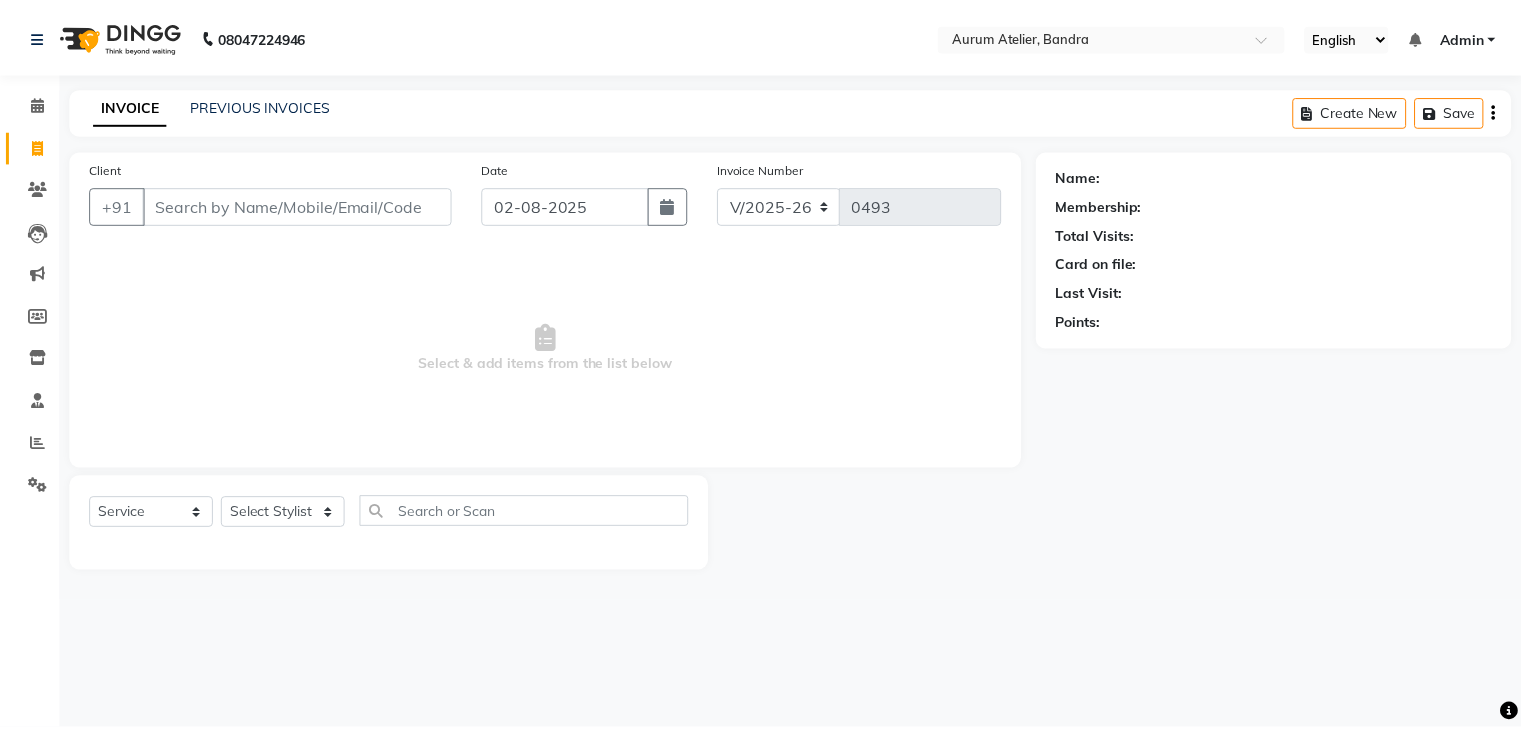 scroll, scrollTop: 0, scrollLeft: 0, axis: both 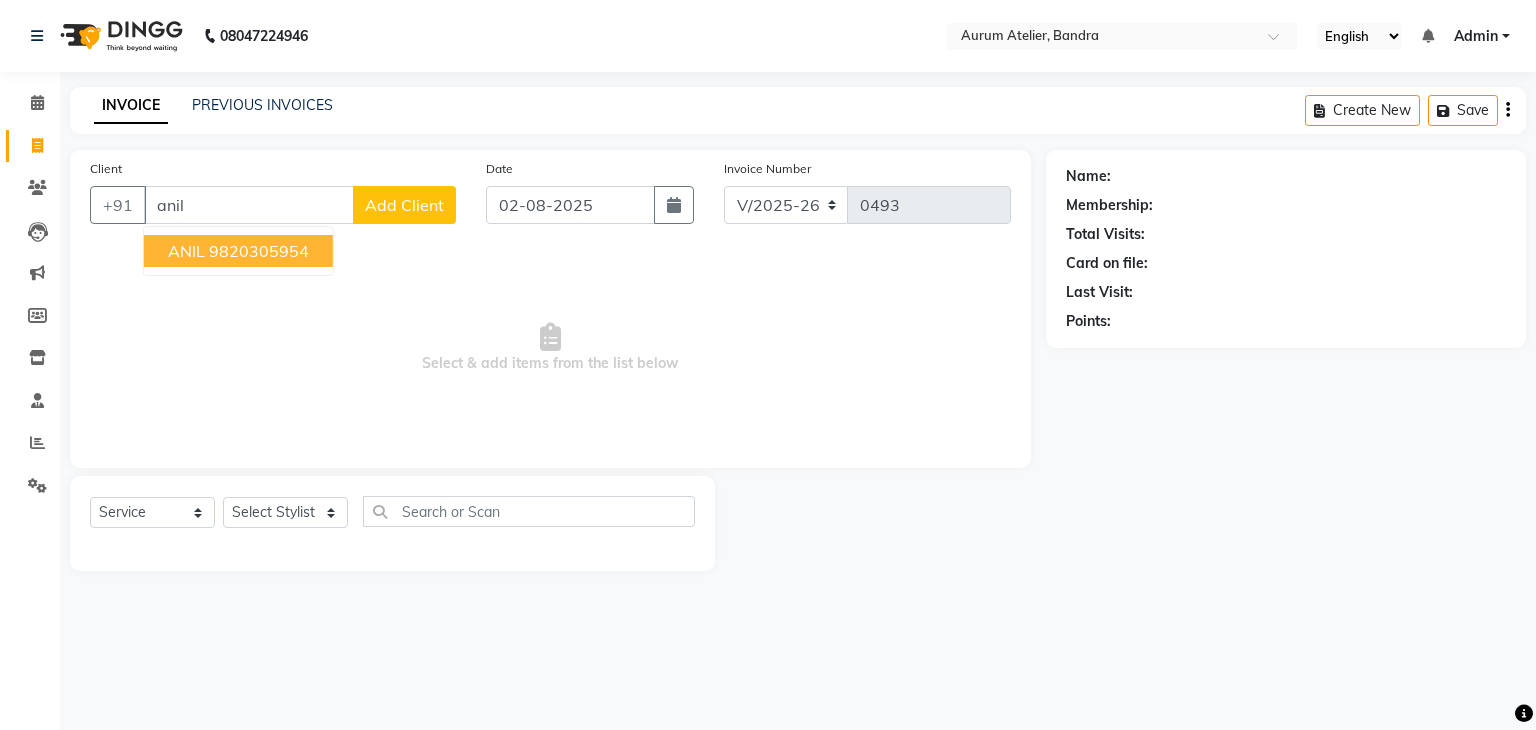 click on "9820305954" at bounding box center (259, 251) 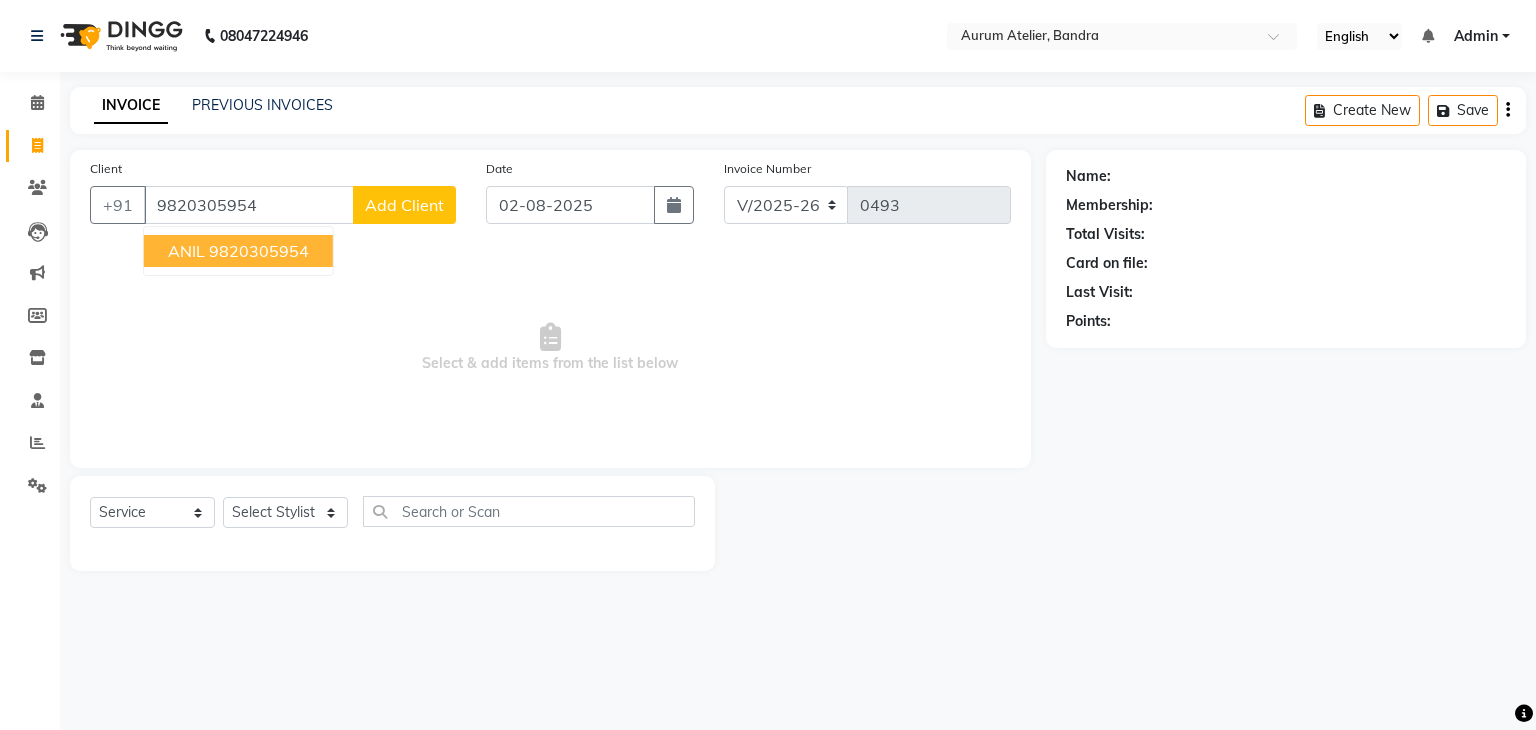 type on "9820305954" 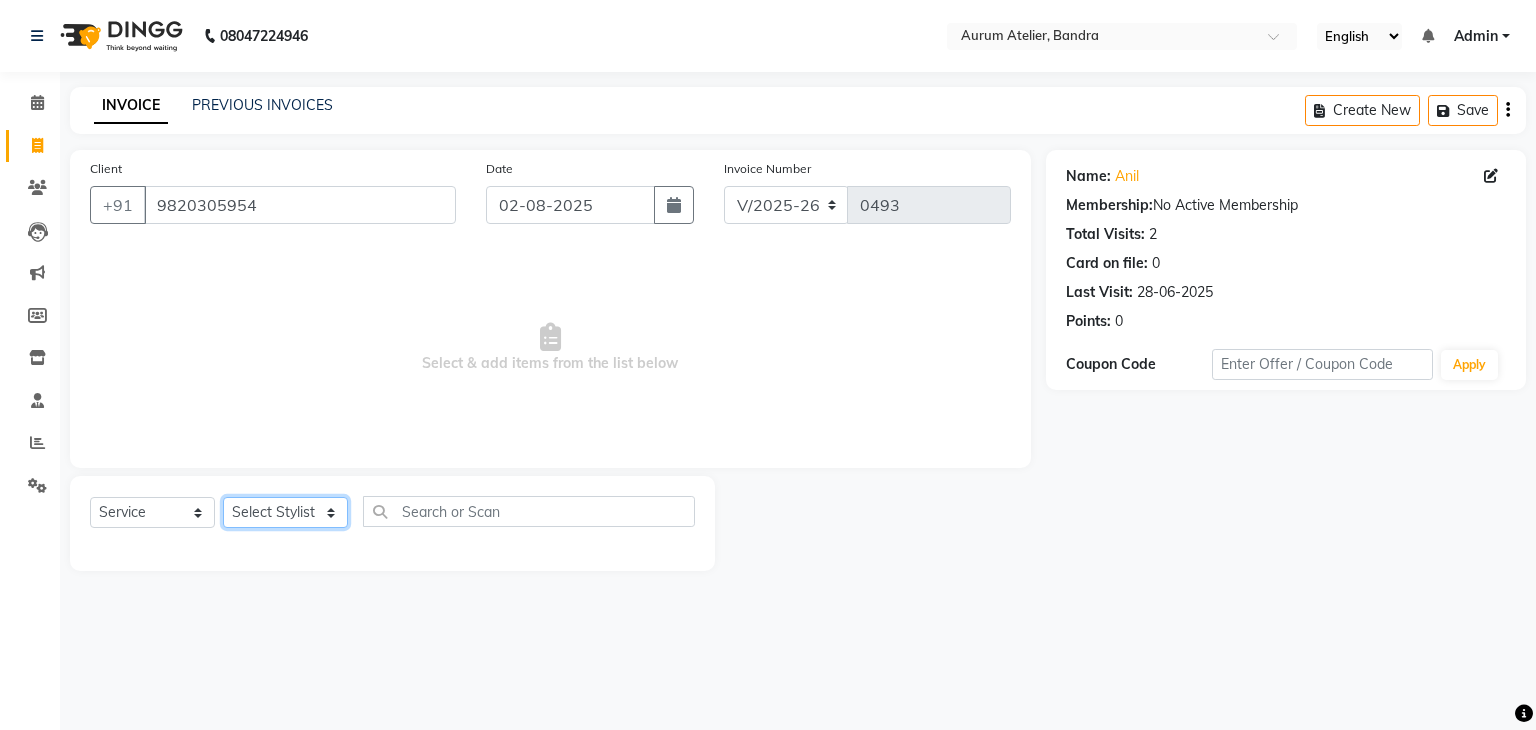 click on "Select Stylist [FIRST] [LAST] [FIRST] [LAST] [FIRST] [LAST] [FIRST] [LAST] [FIRST] [LAST] [FIRST] [LAST] [FIRST]" 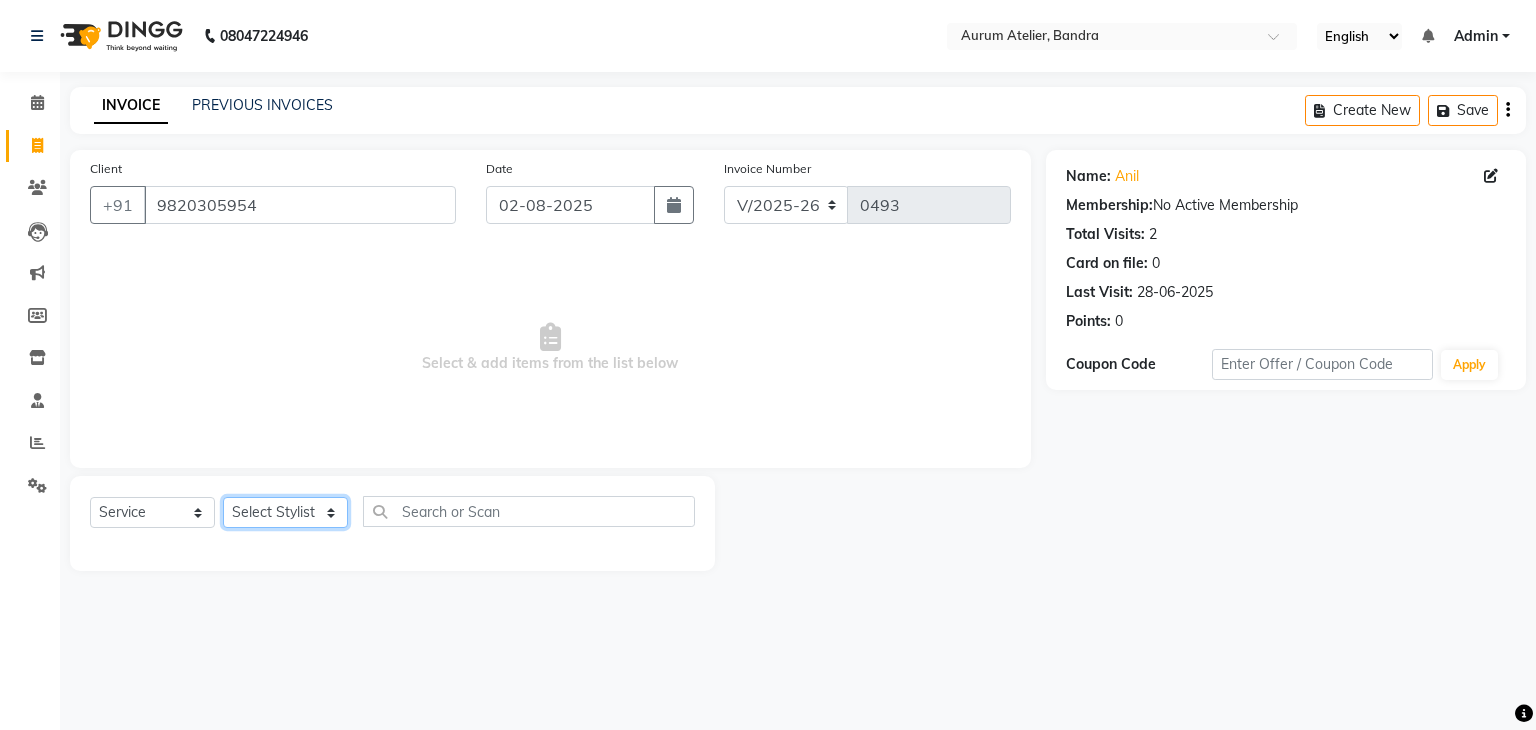 select on "66082" 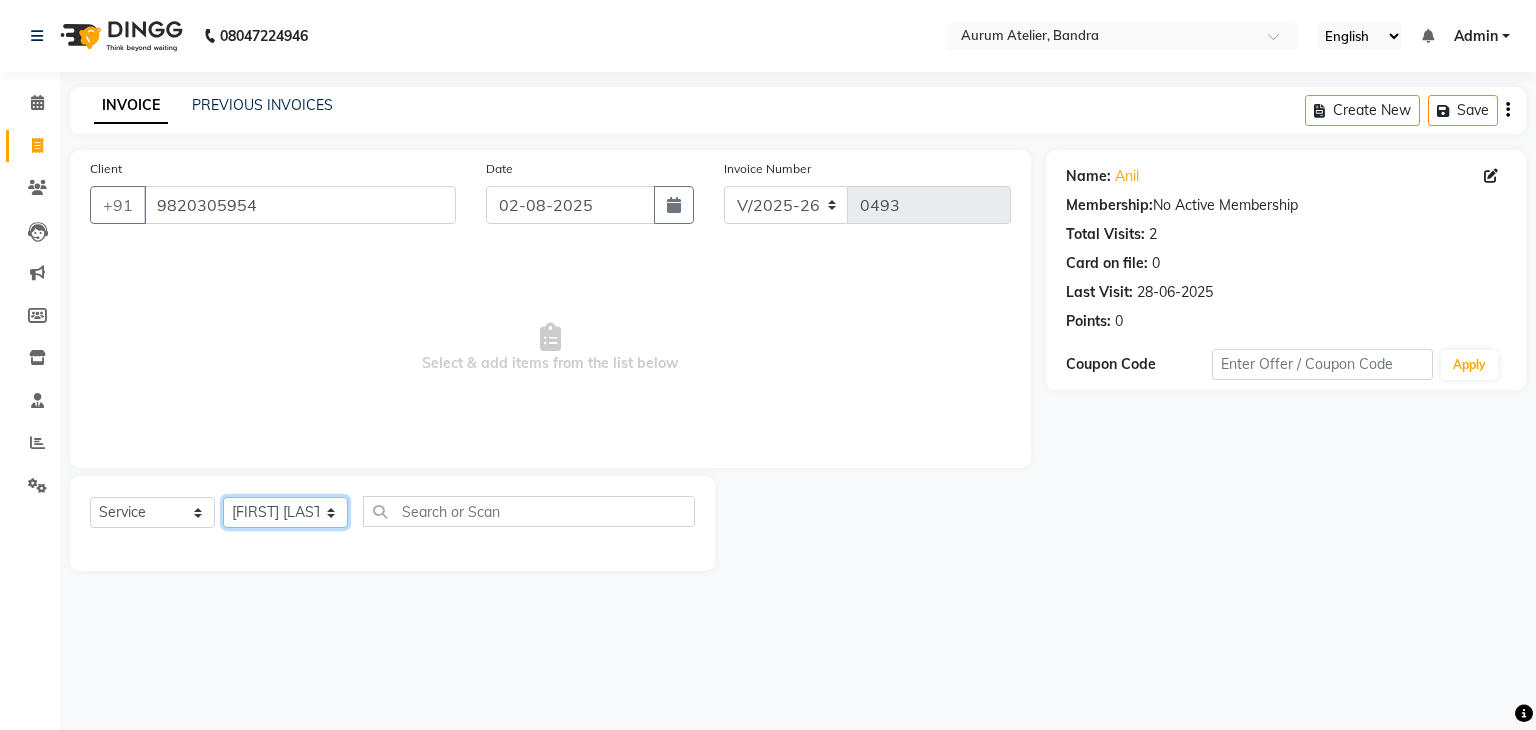 click on "Select Stylist [FIRST] [LAST] [FIRST] [LAST] [FIRST] [LAST] [FIRST] [LAST] [FIRST] [LAST] [FIRST] [LAST] [FIRST]" 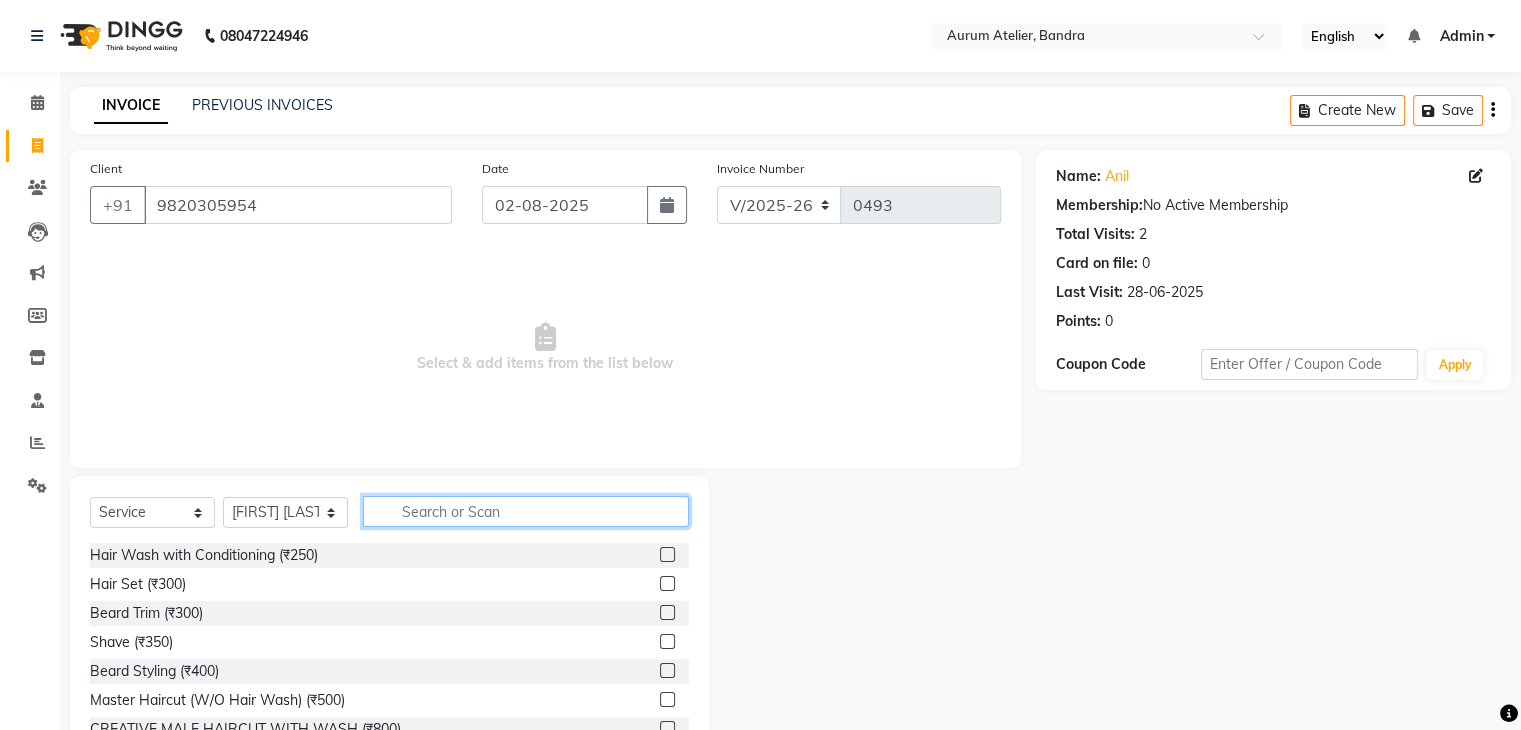 click 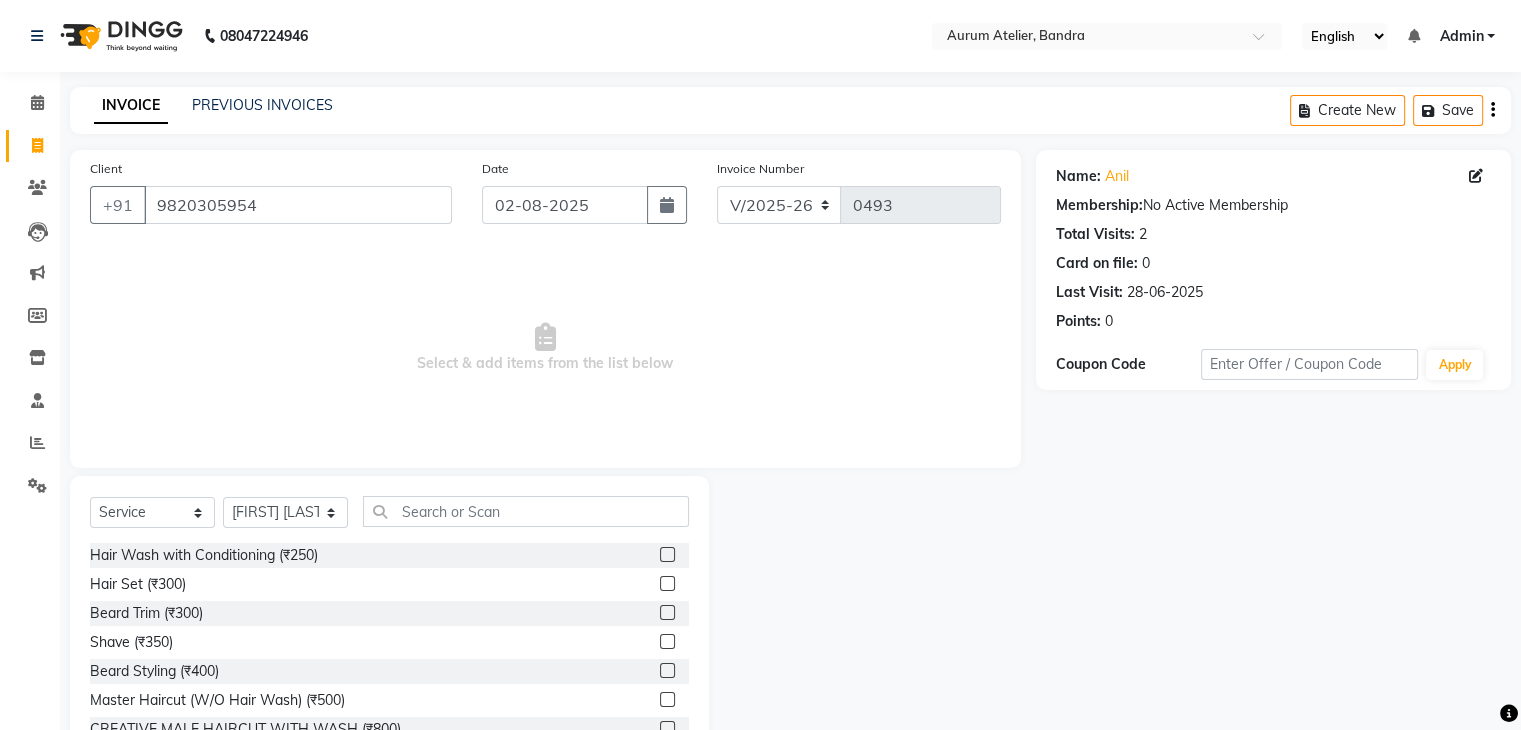 click 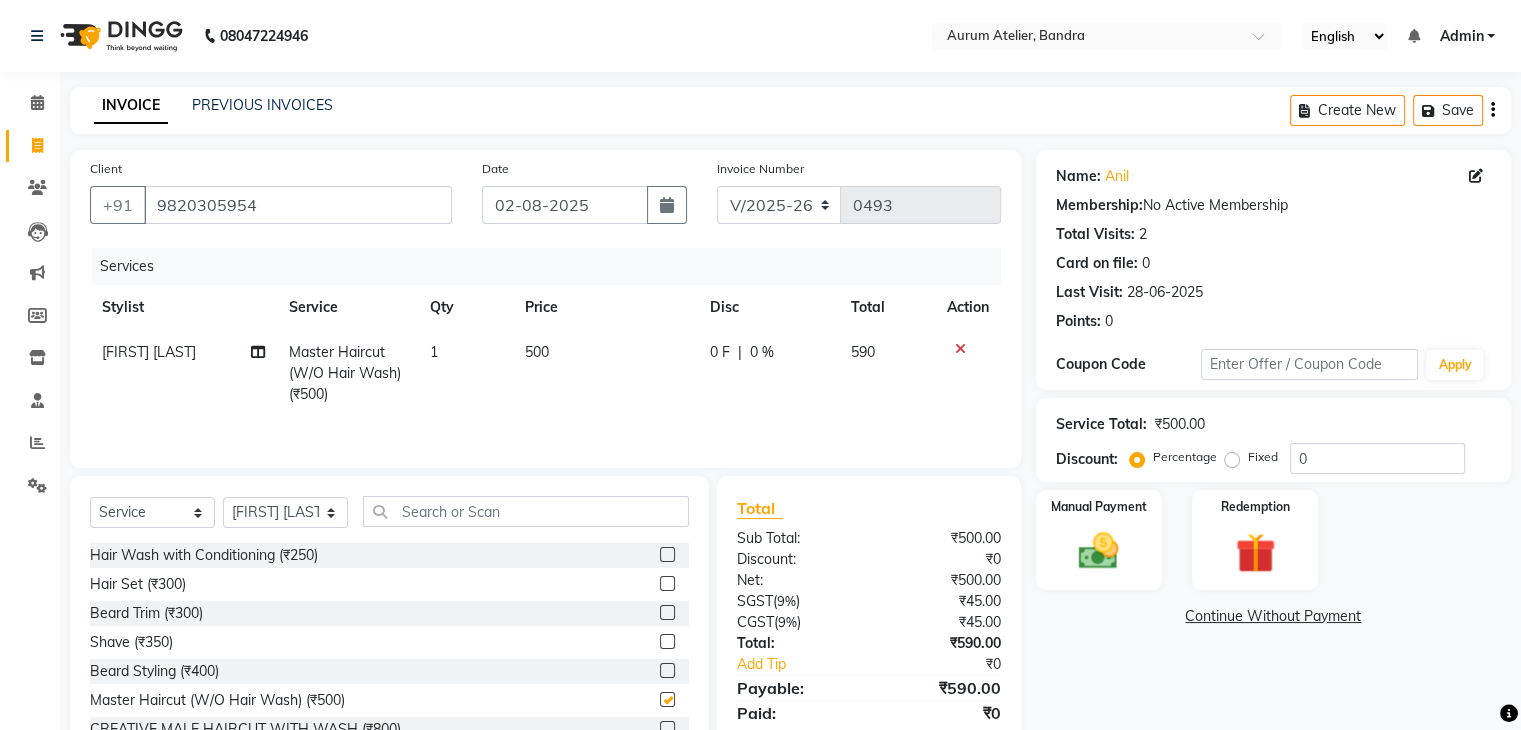 checkbox on "false" 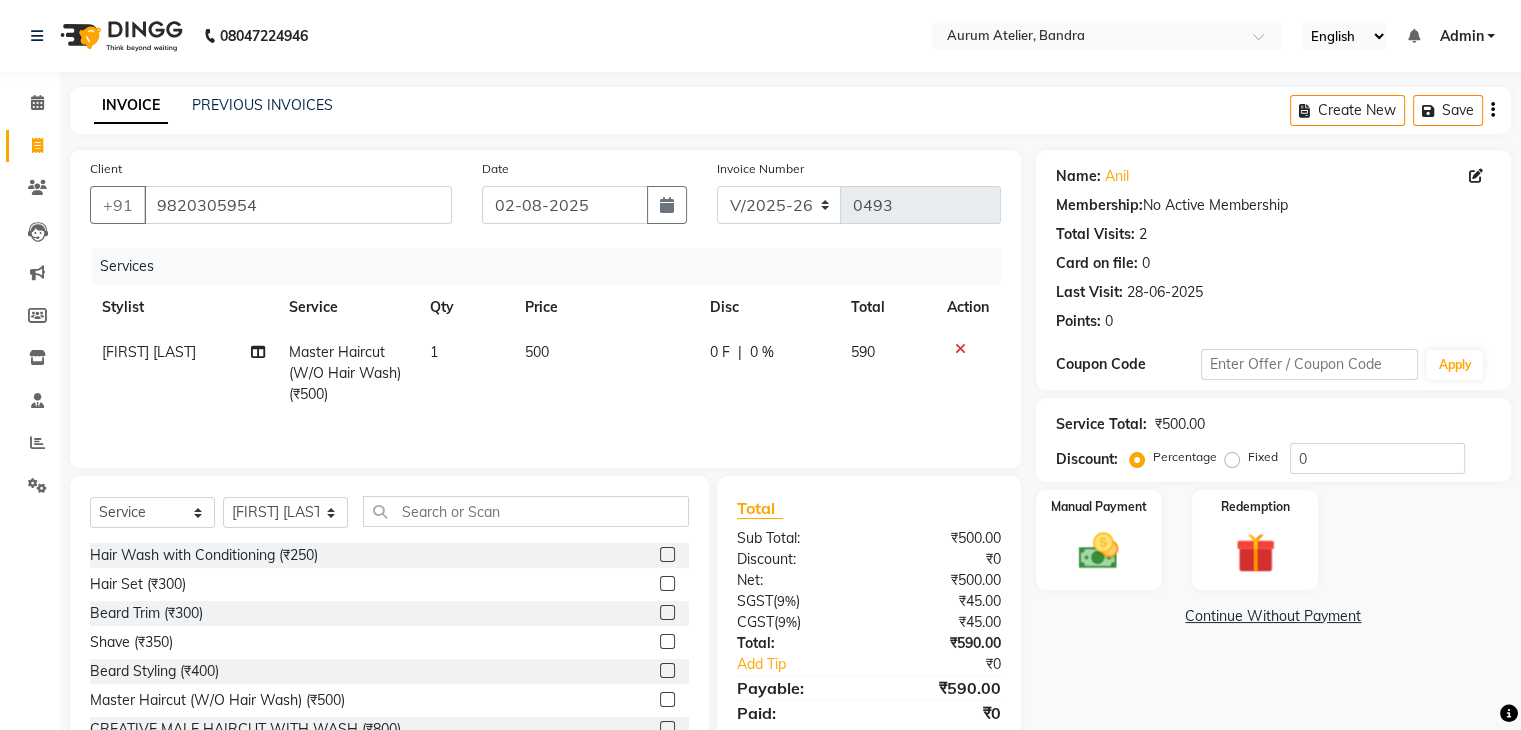 click on "1" 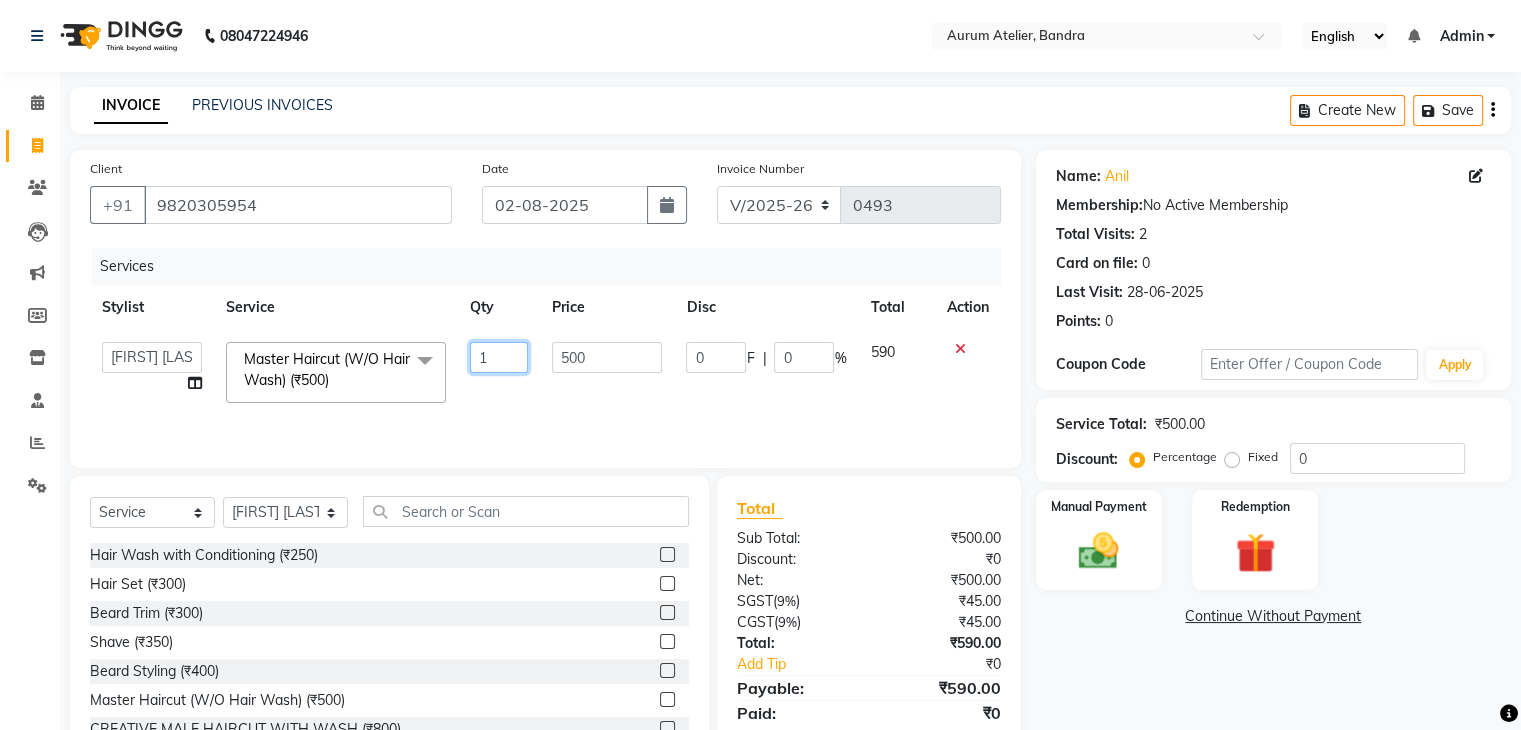 click on "1" 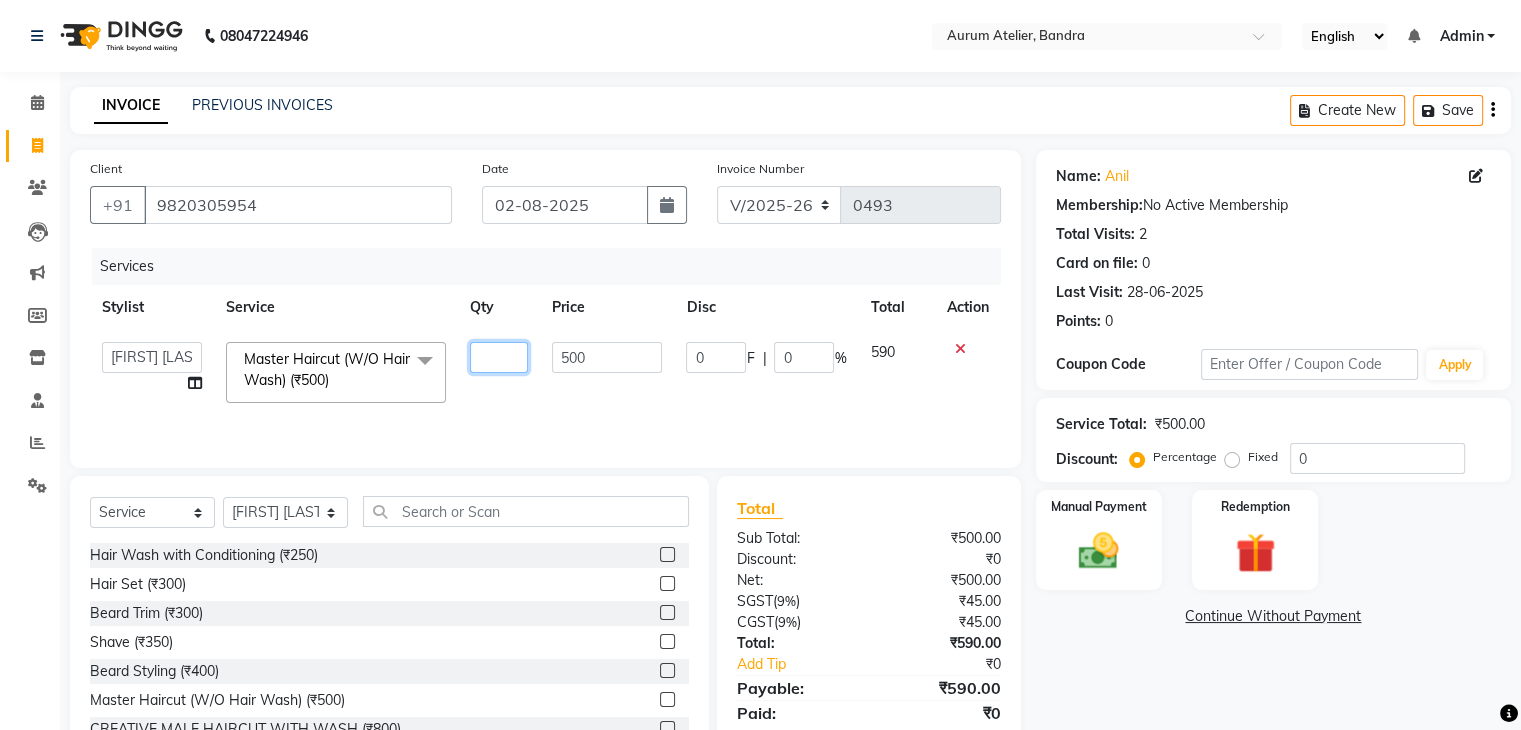 type on "2" 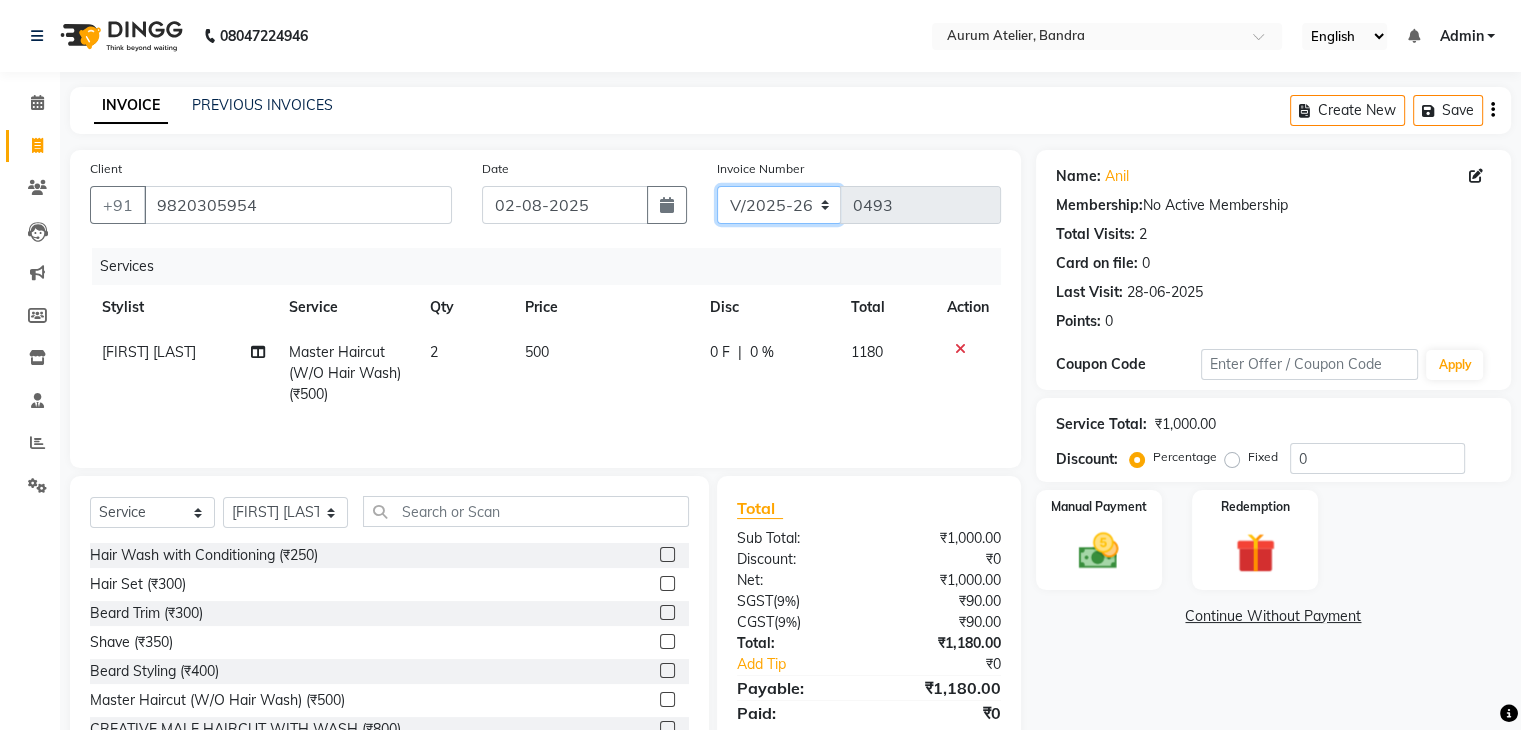 drag, startPoint x: 804, startPoint y: 204, endPoint x: 810, endPoint y: 217, distance: 14.3178215 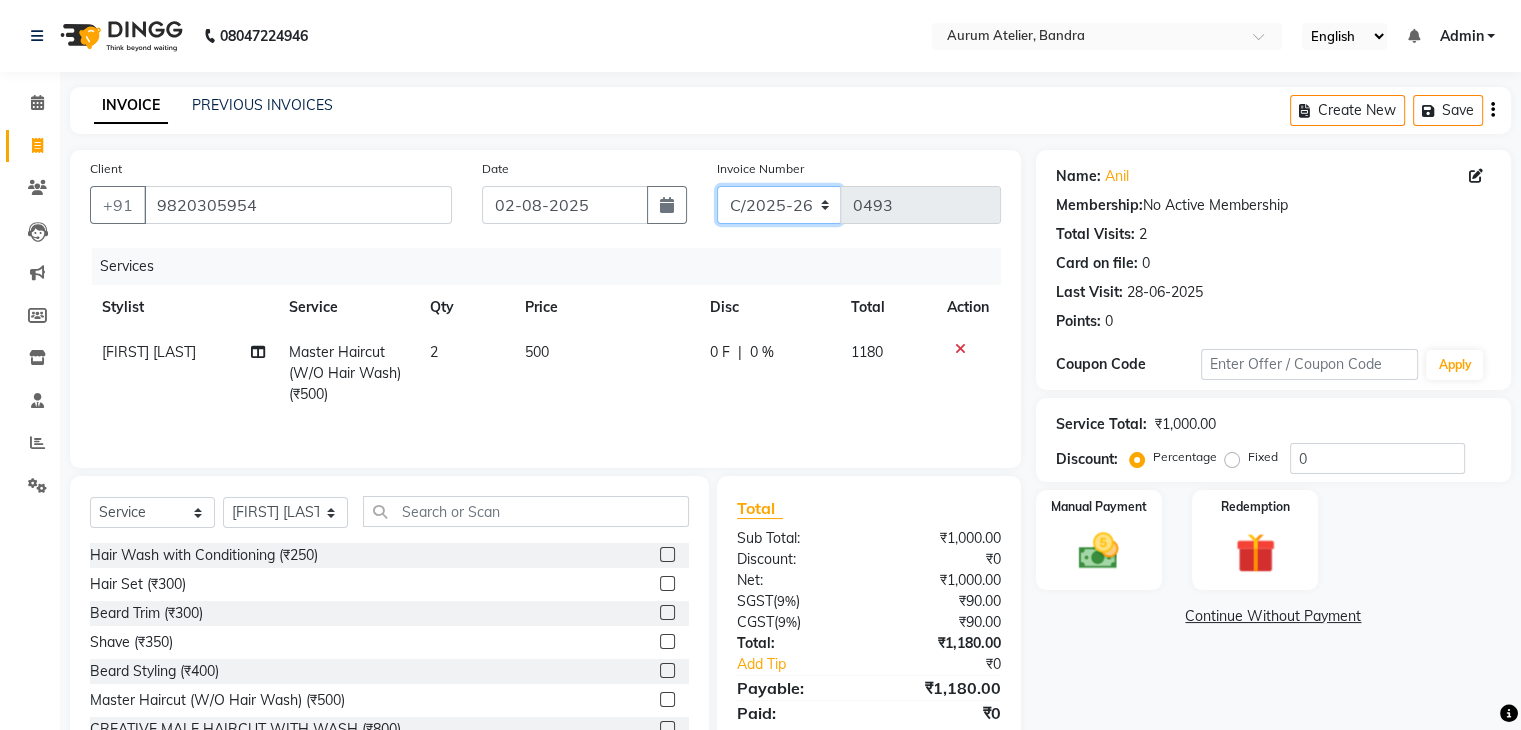 click on "C/2025-26 V/2025 V/2025-26" 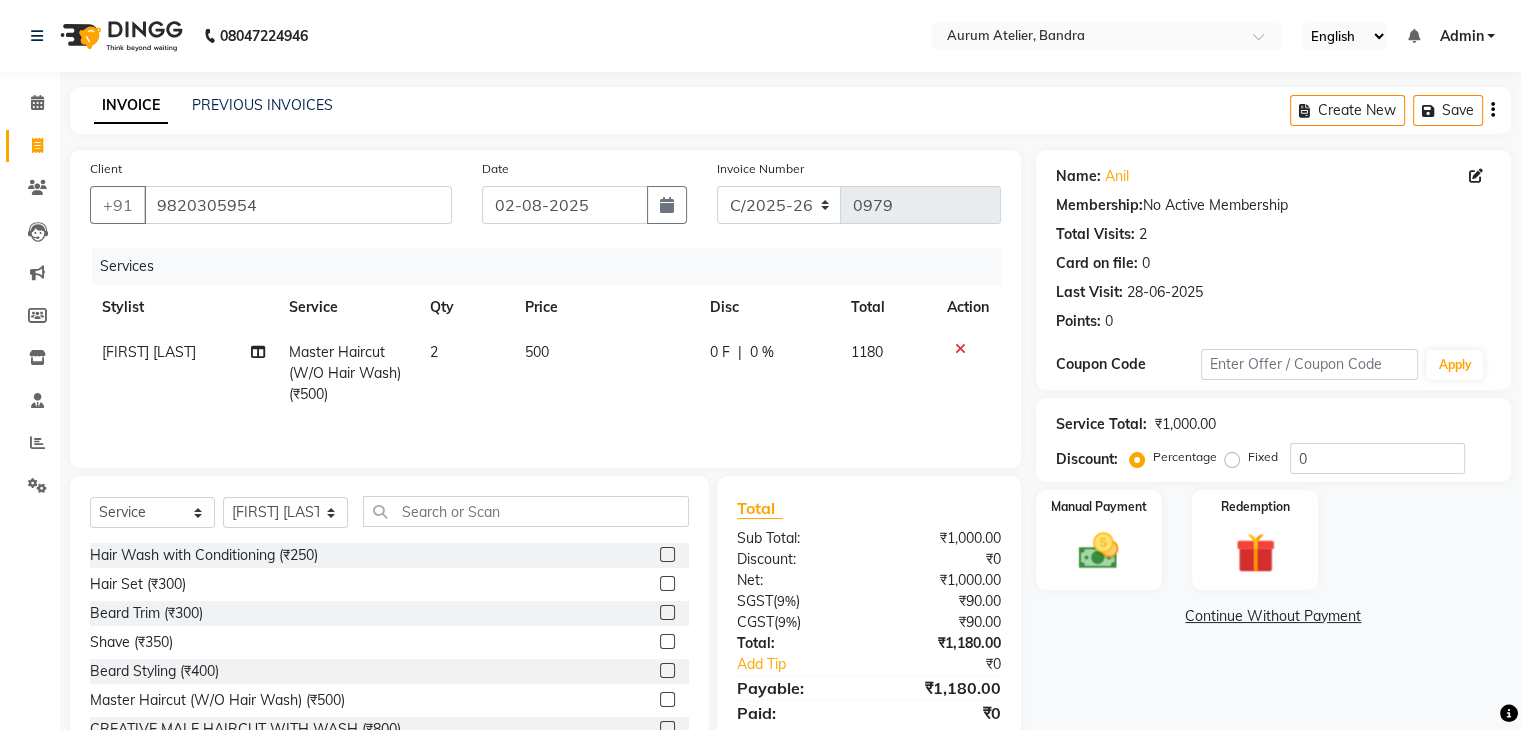 click 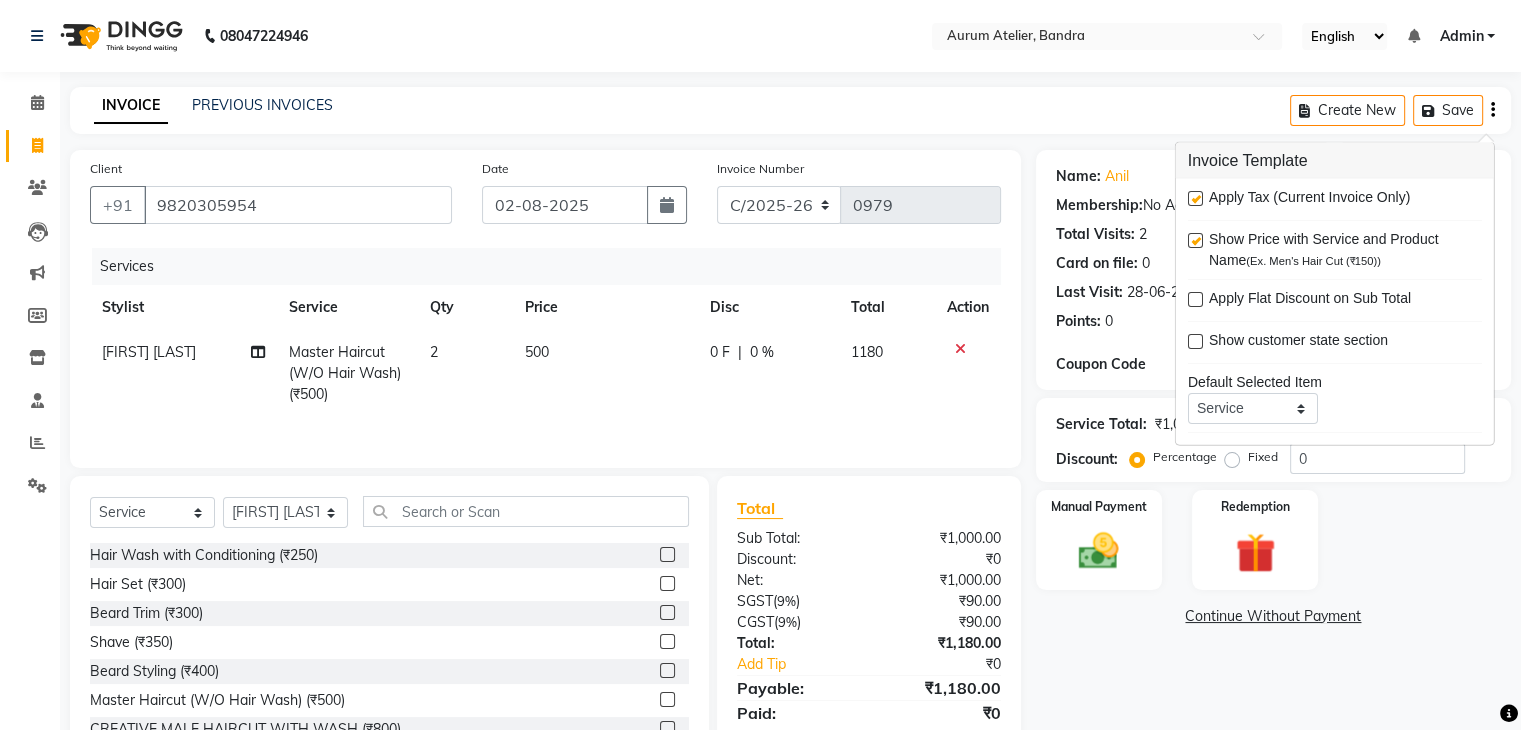 click at bounding box center (1195, 198) 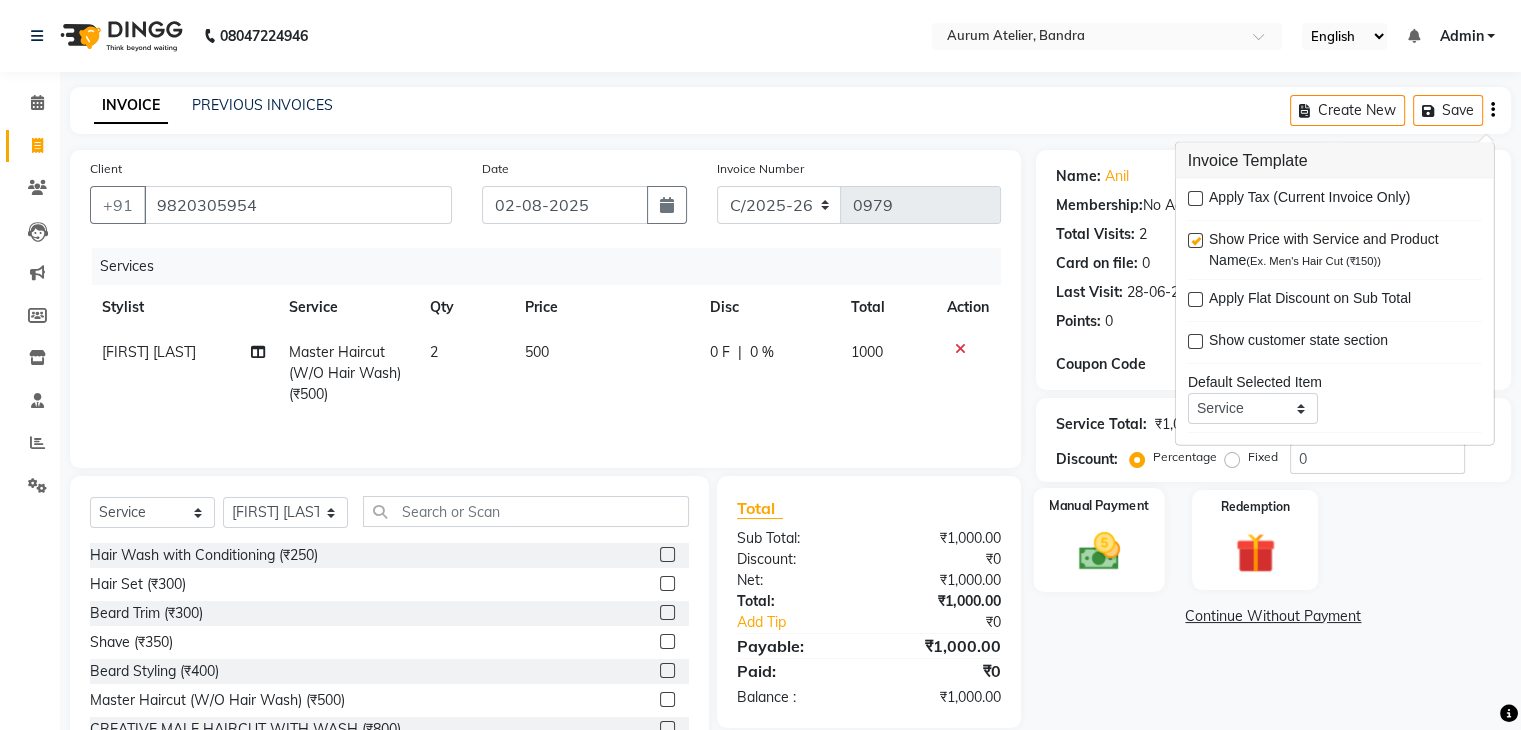 click 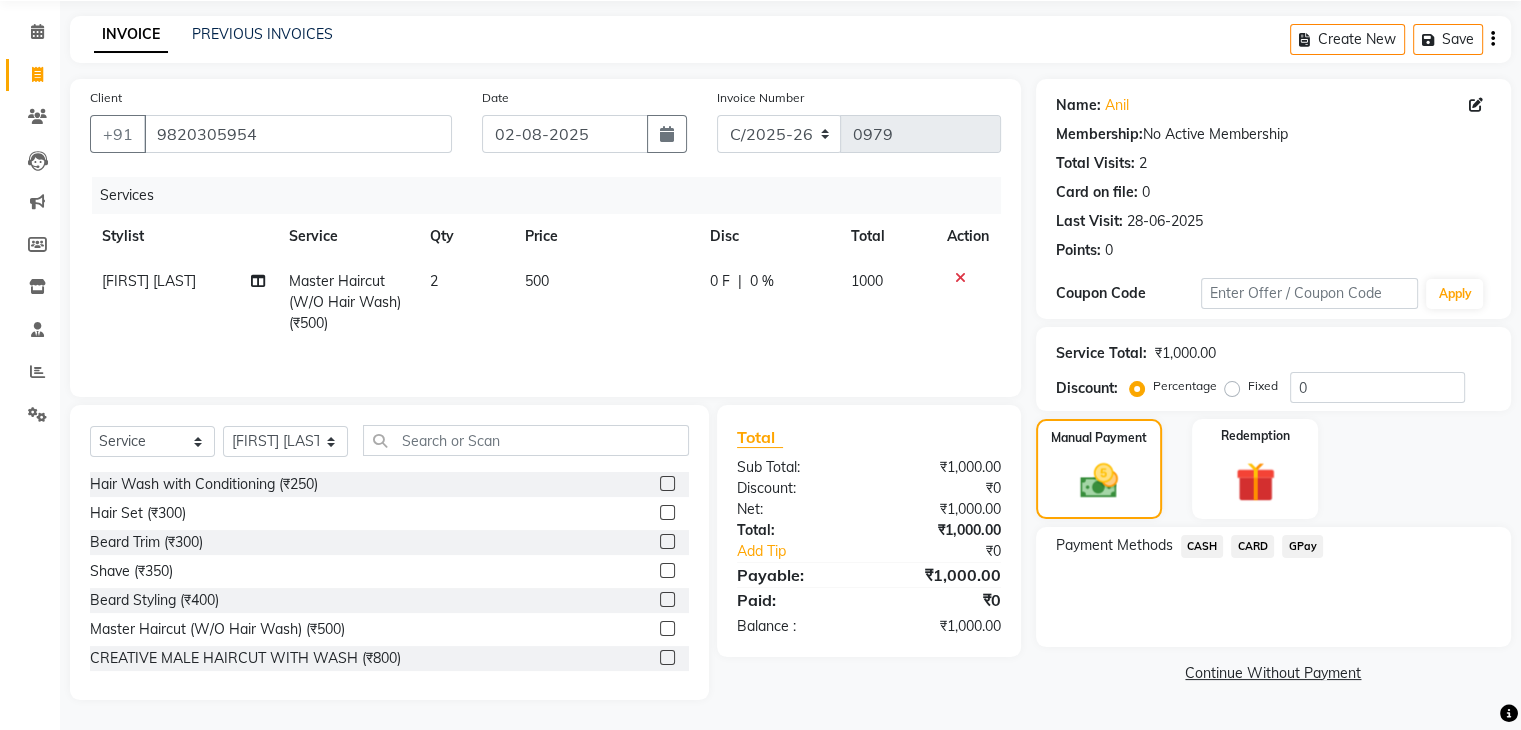 click on "CASH" 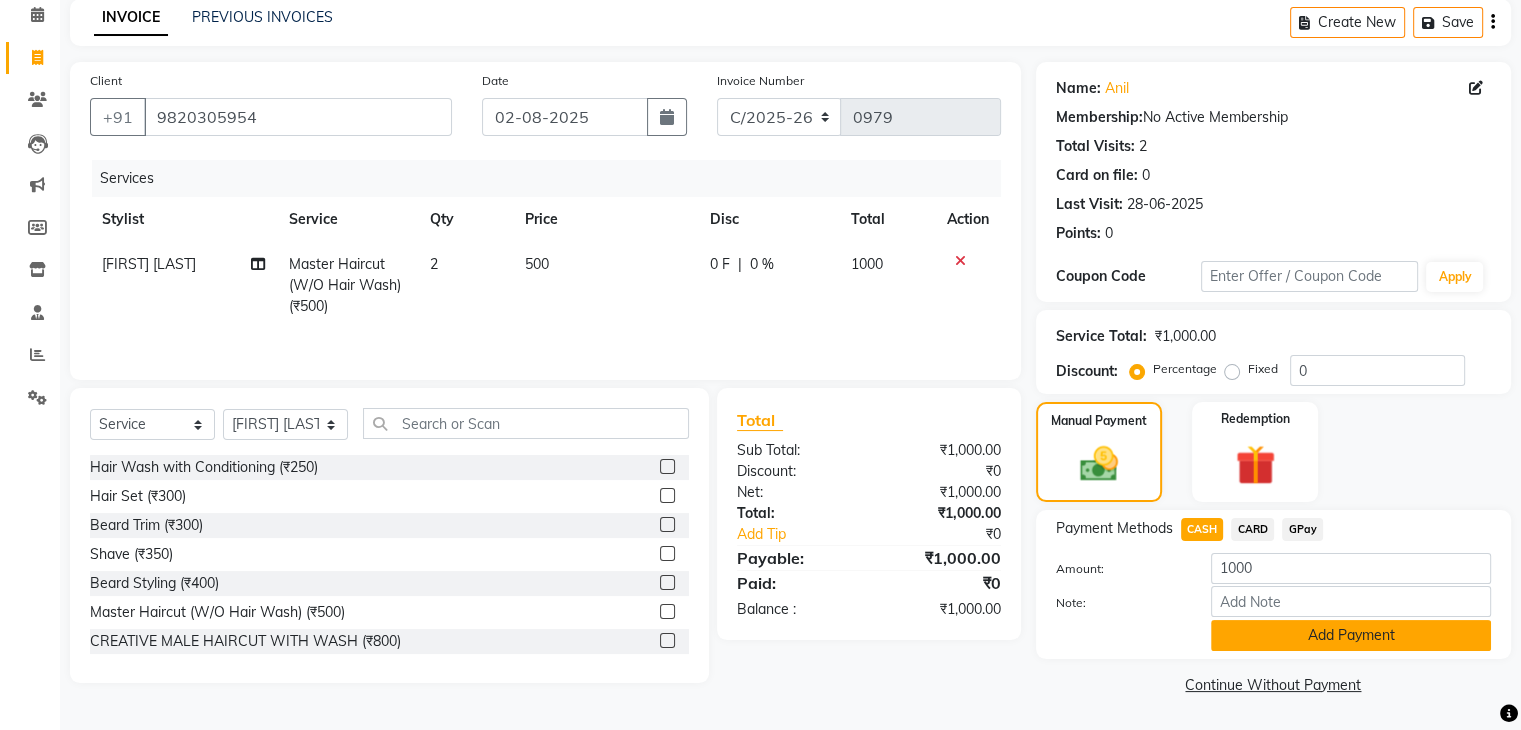 click on "Add Payment" 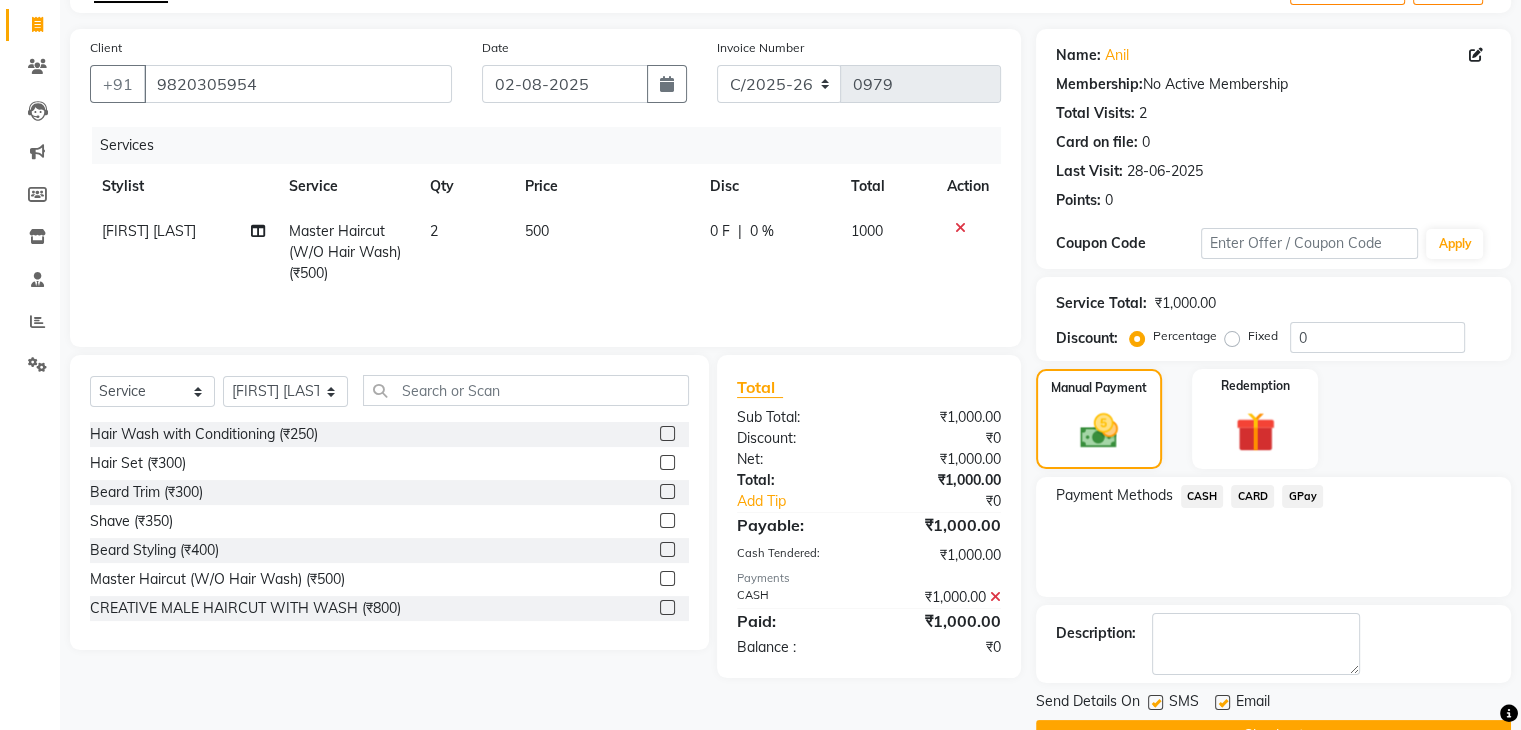 scroll, scrollTop: 171, scrollLeft: 0, axis: vertical 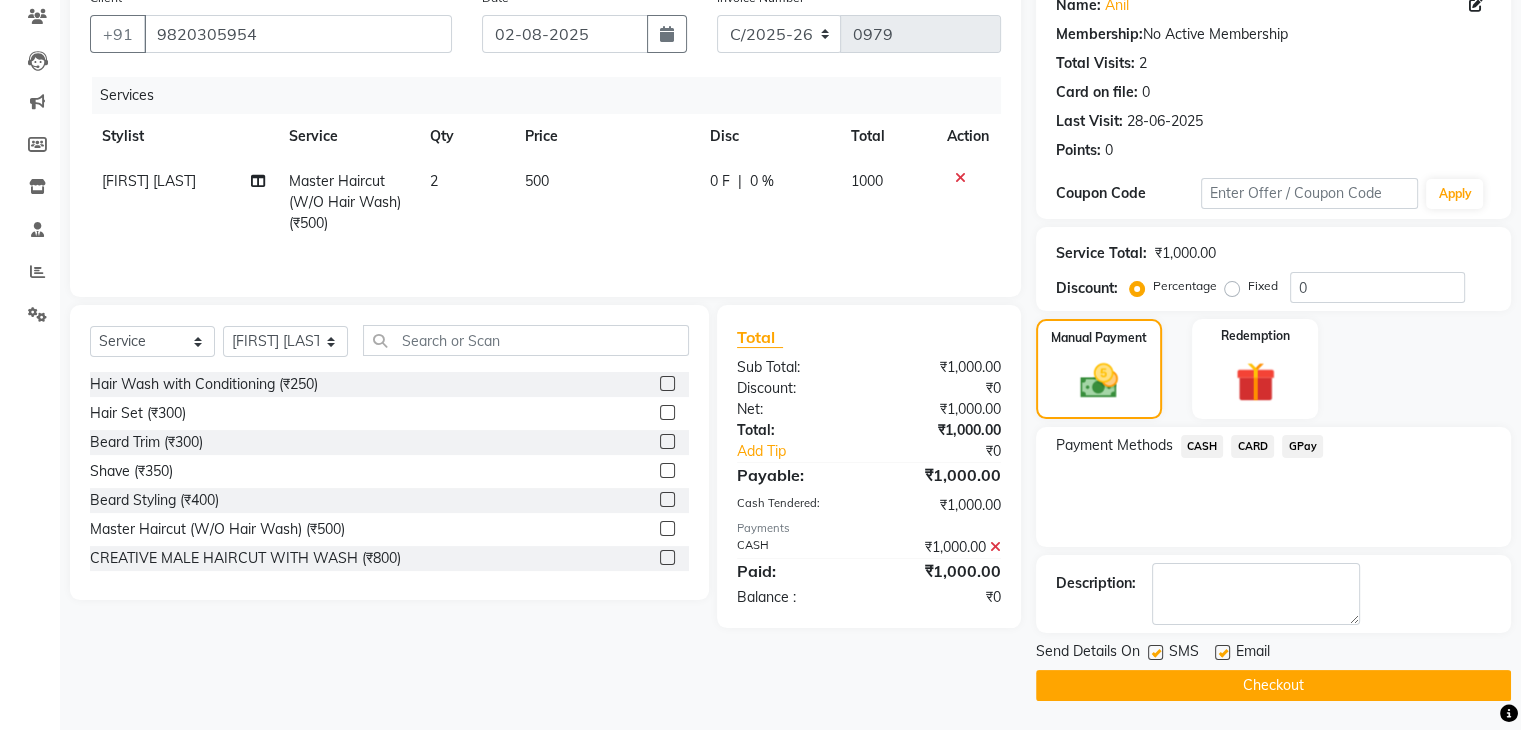click on "Checkout" 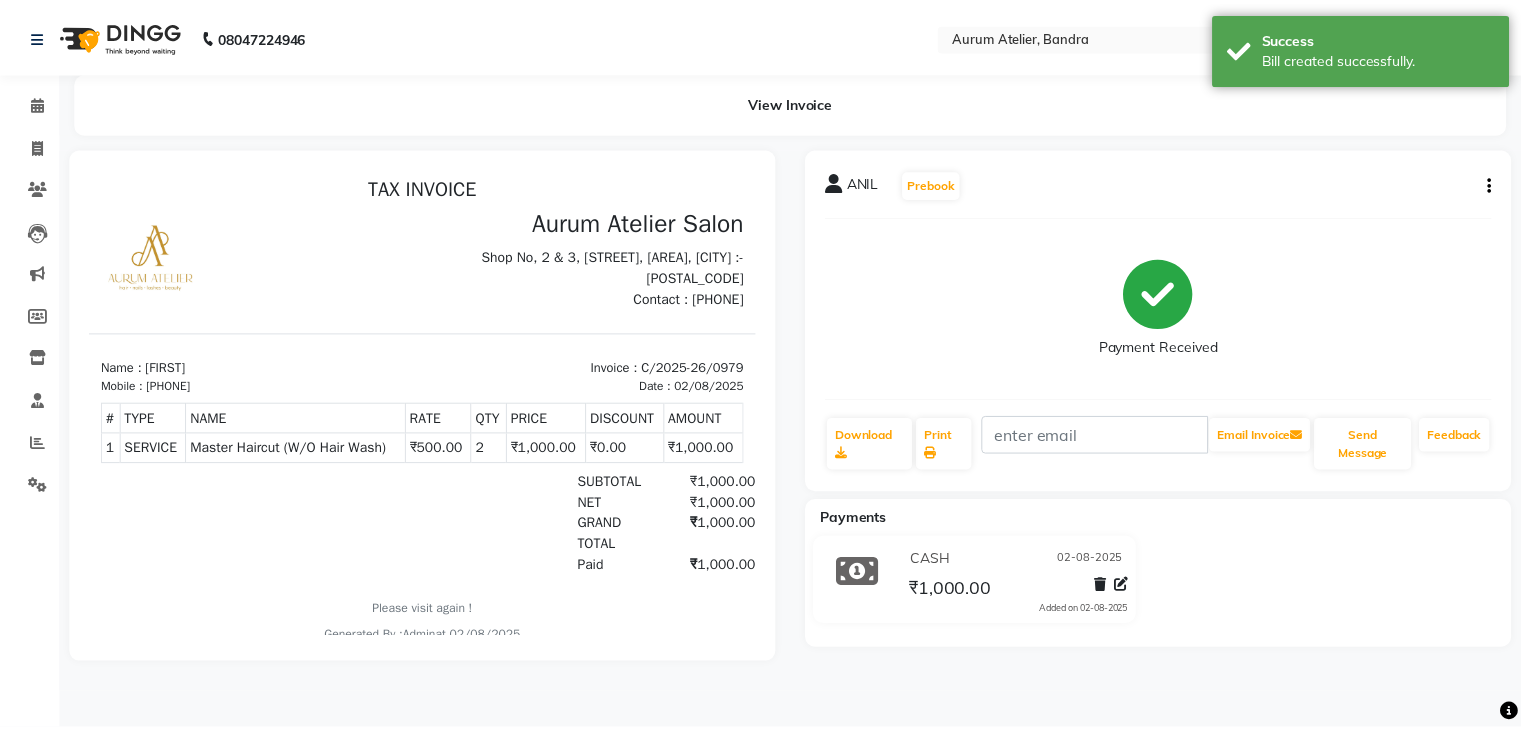 scroll, scrollTop: 0, scrollLeft: 0, axis: both 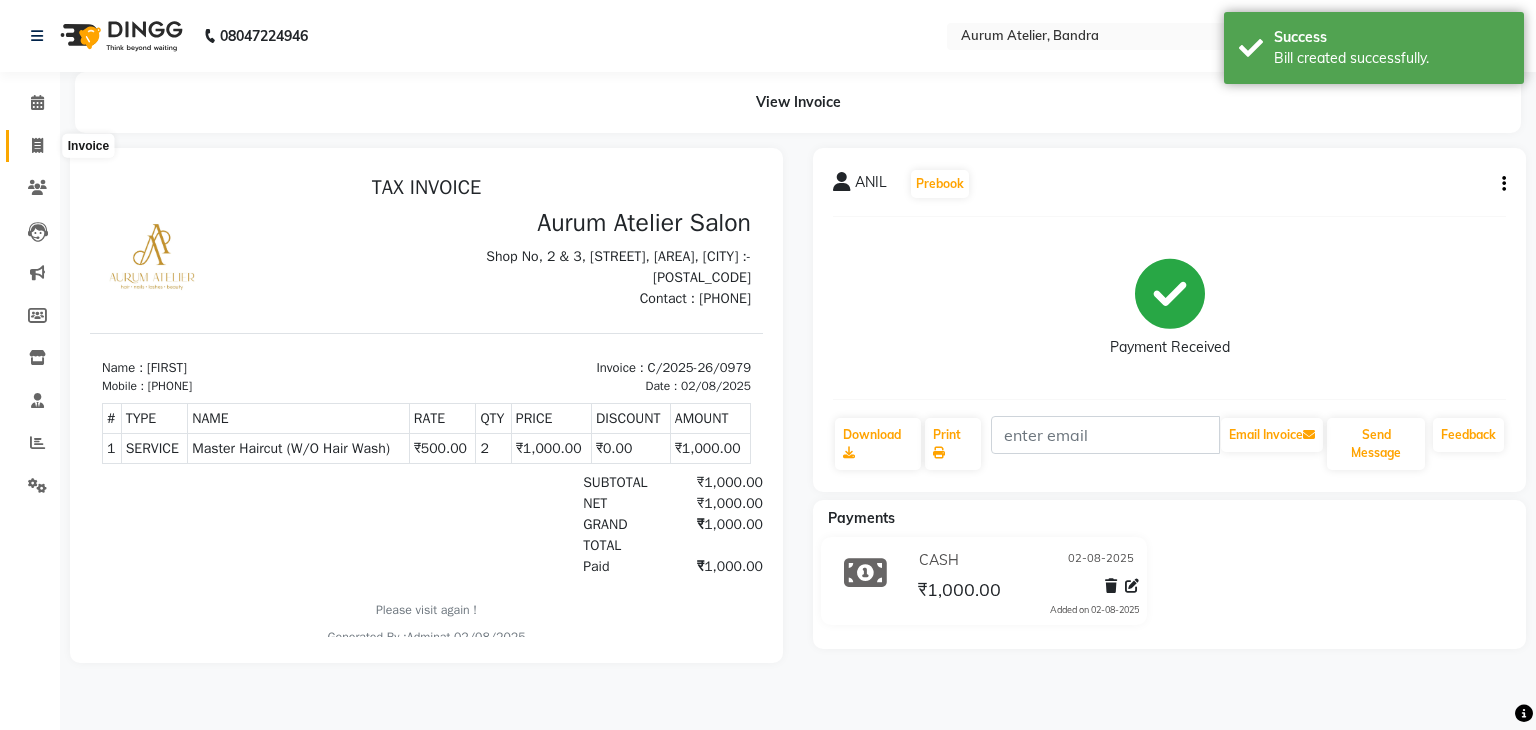 click 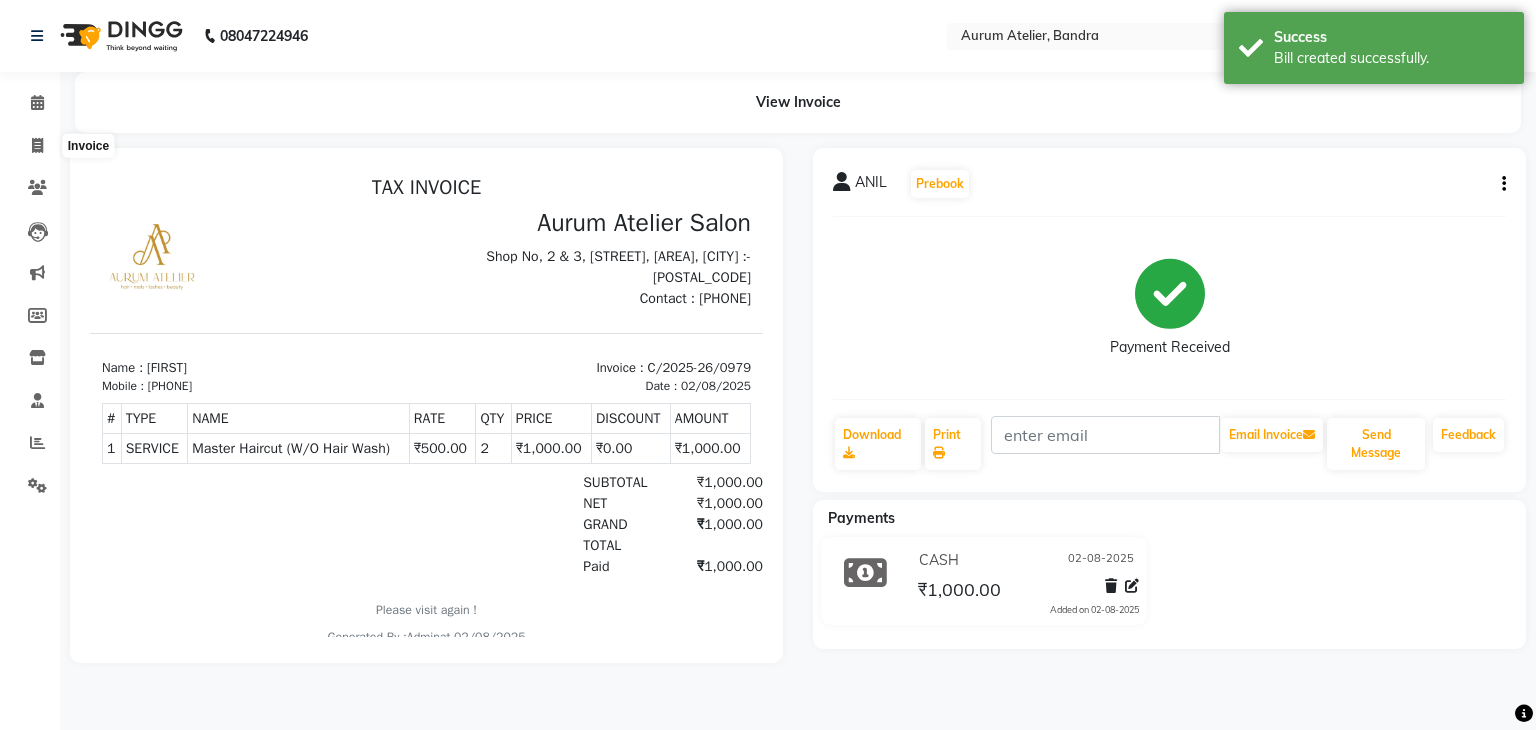 select on "7410" 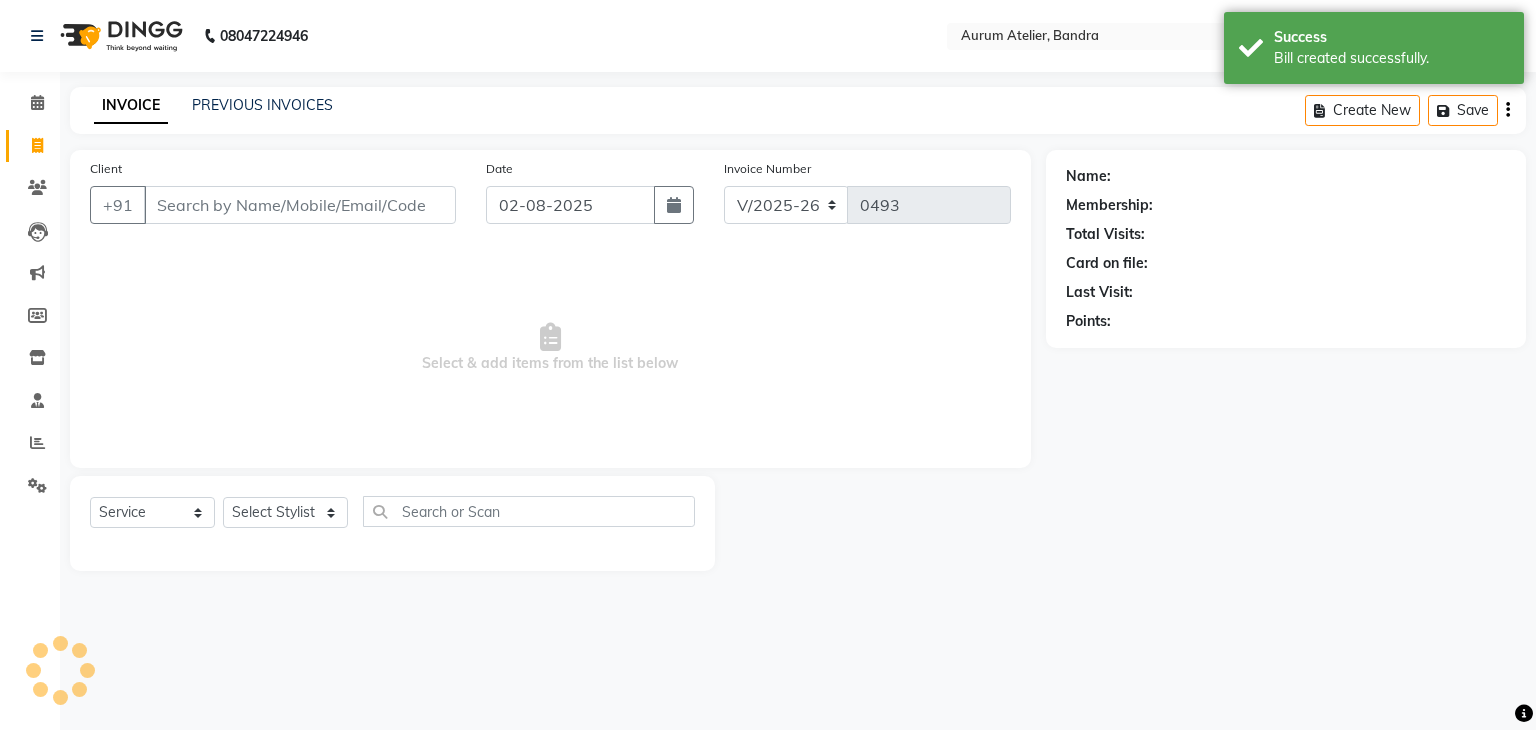 click on "Client" at bounding box center [300, 205] 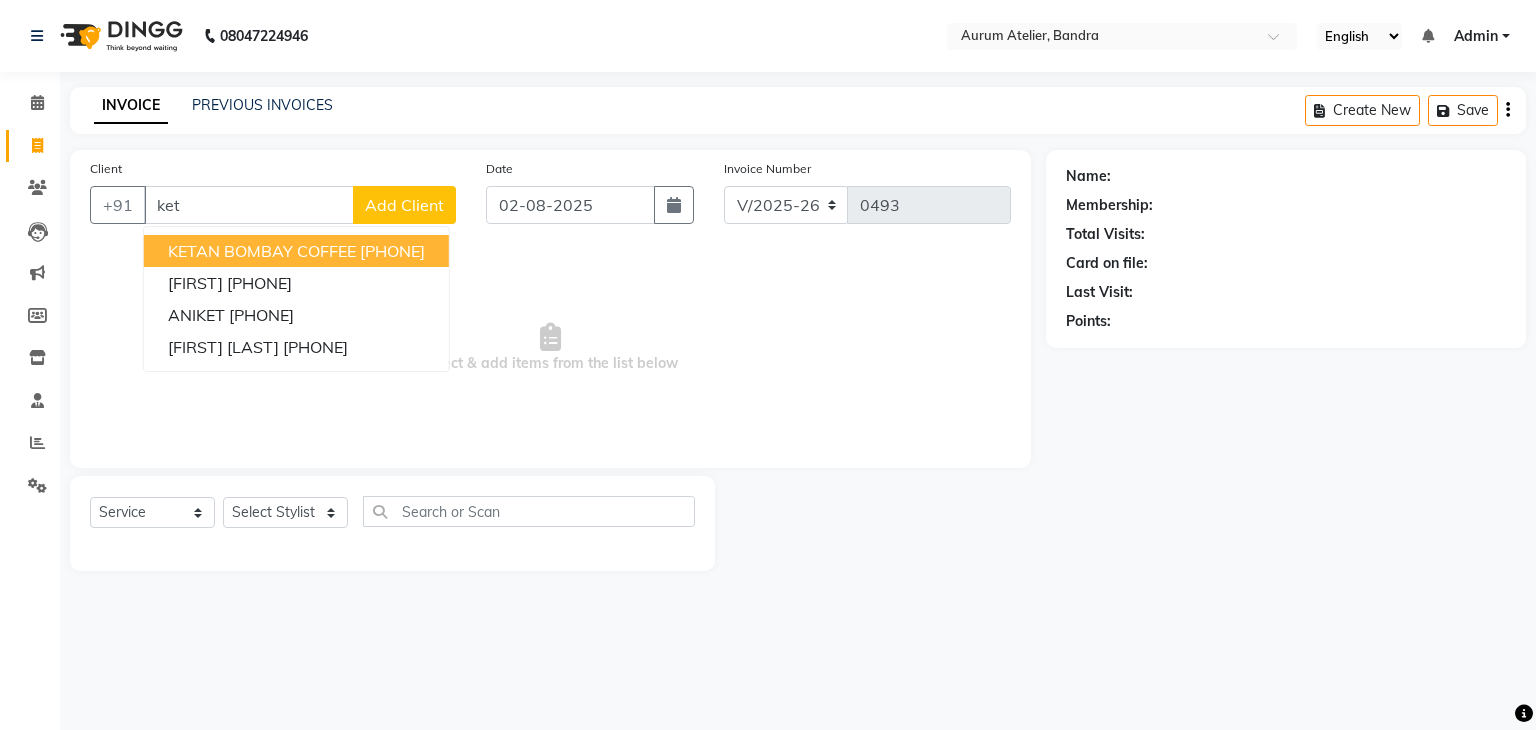 click on "KETAN BOMBAY COFFEE" at bounding box center (262, 251) 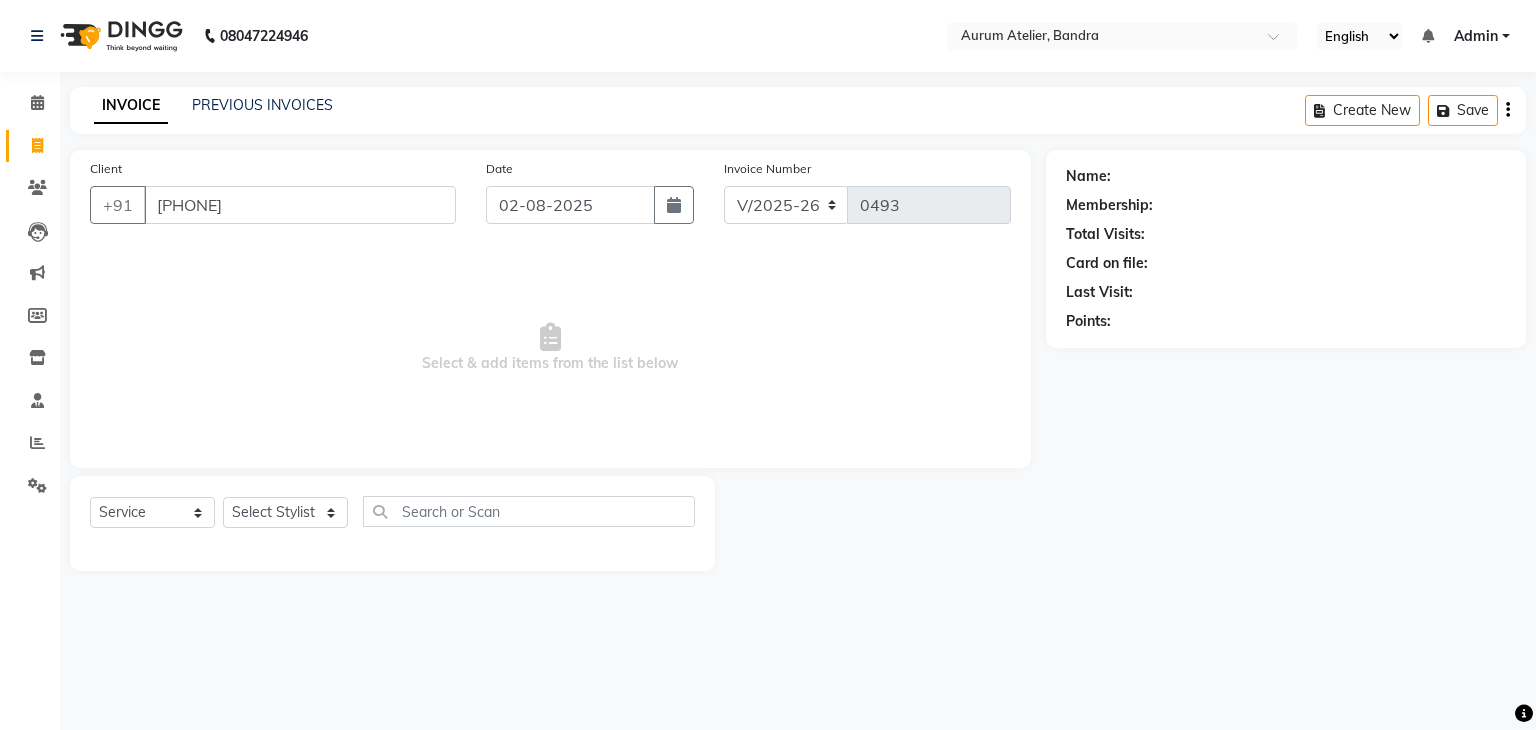 type on "[PHONE]" 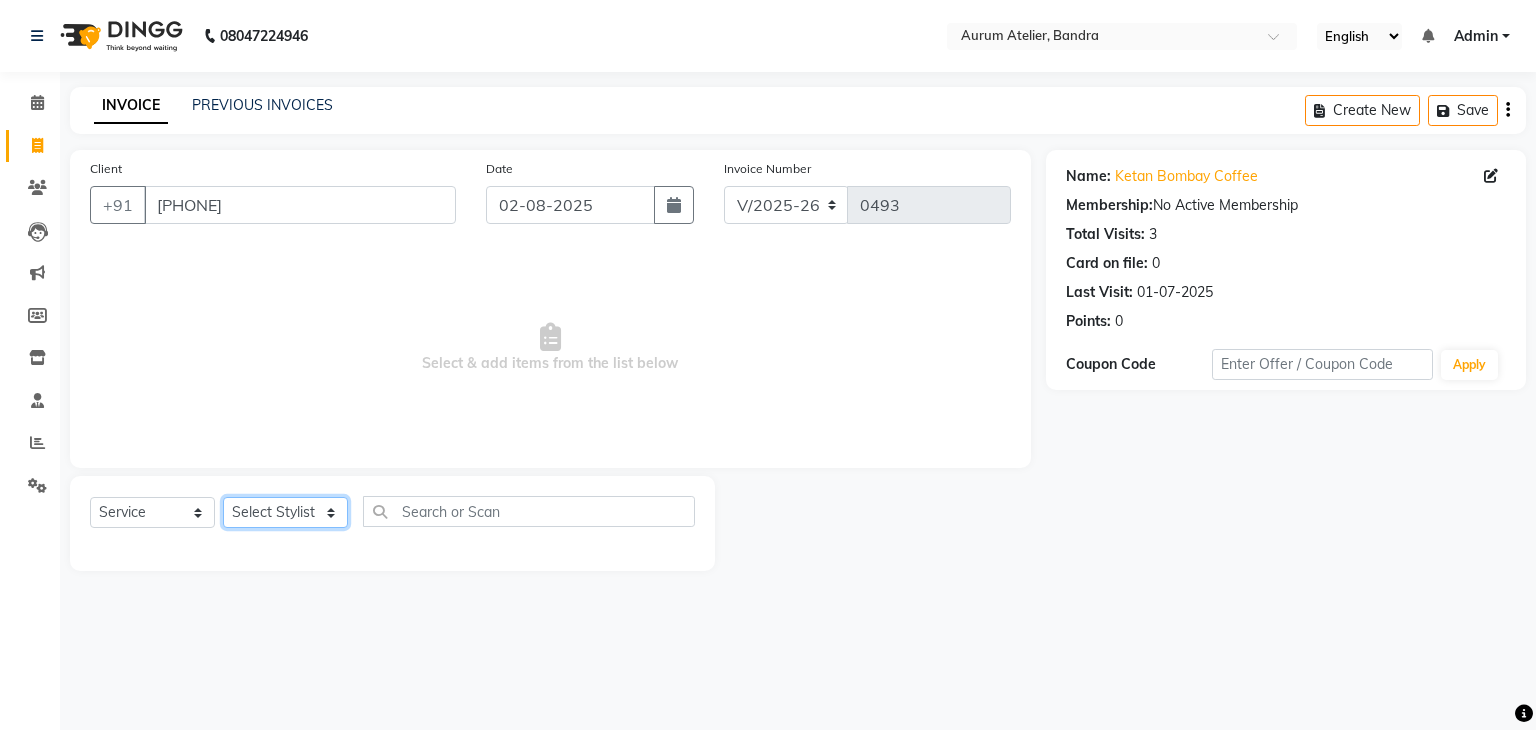 click on "Select Stylist [FIRST] [LAST] [FIRST] [LAST] [FIRST] [LAST] [FIRST] [LAST] [FIRST] [LAST] [FIRST] [LAST] [FIRST]" 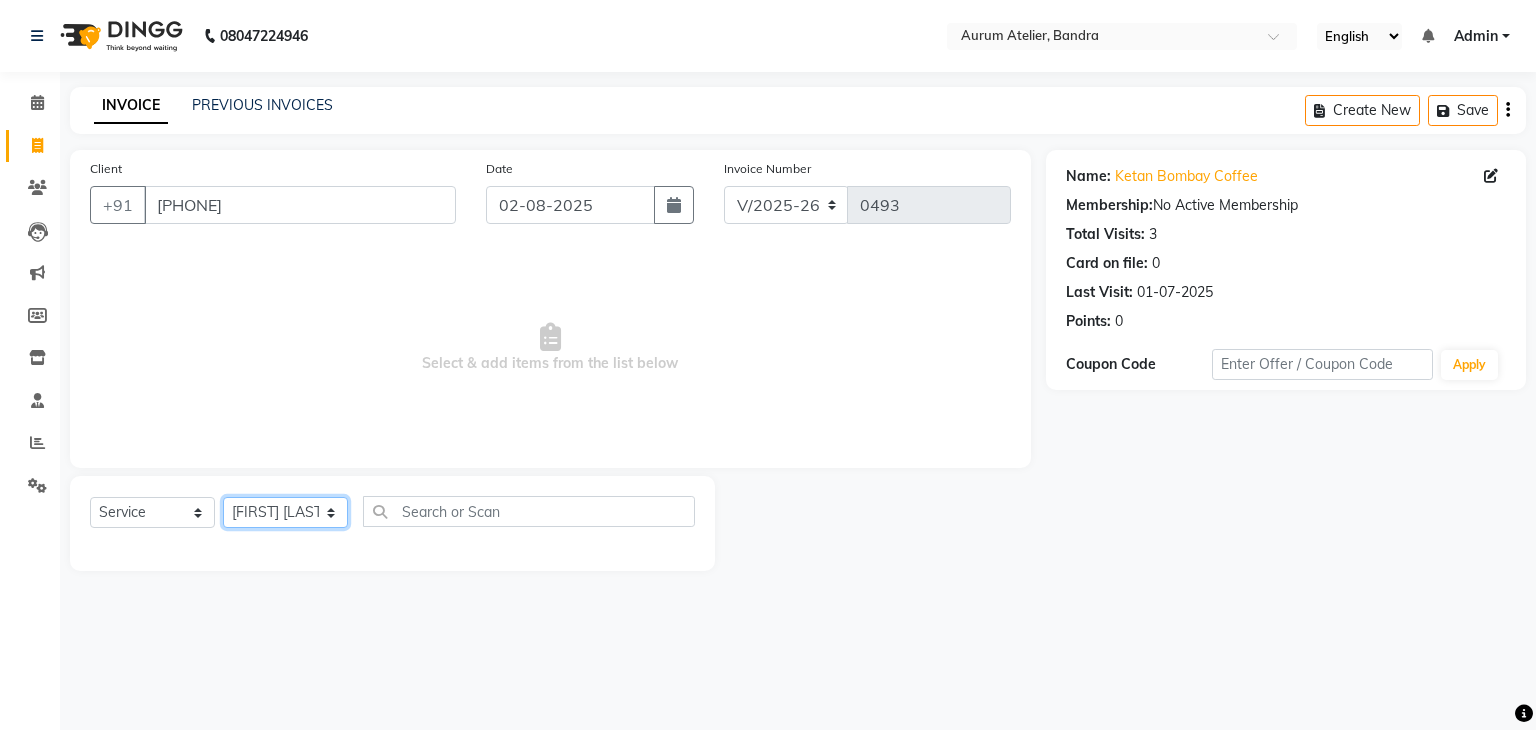 click on "Select Stylist [FIRST] [LAST] [FIRST] [LAST] [FIRST] [LAST] [FIRST] [LAST] [FIRST] [LAST] [FIRST] [LAST] [FIRST]" 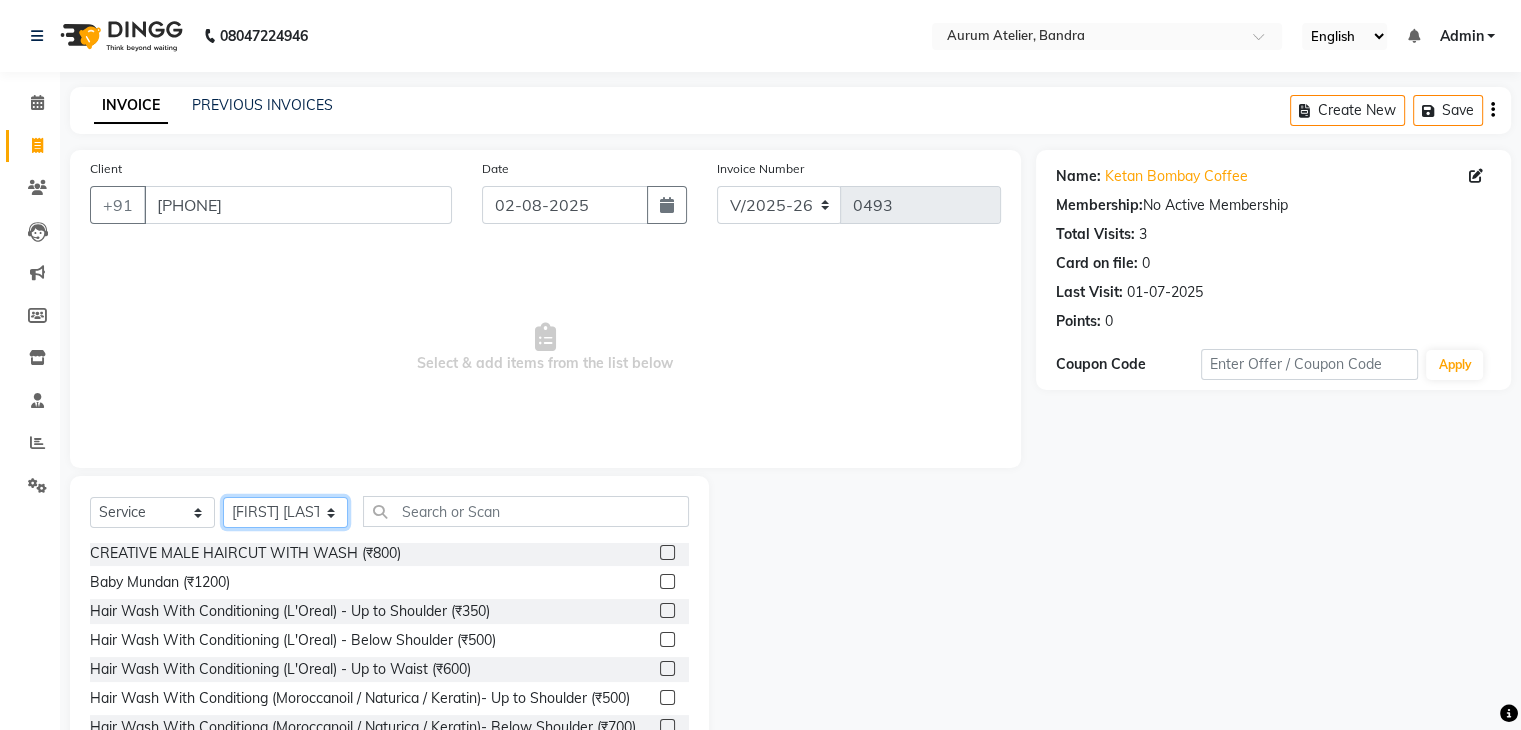scroll, scrollTop: 300, scrollLeft: 0, axis: vertical 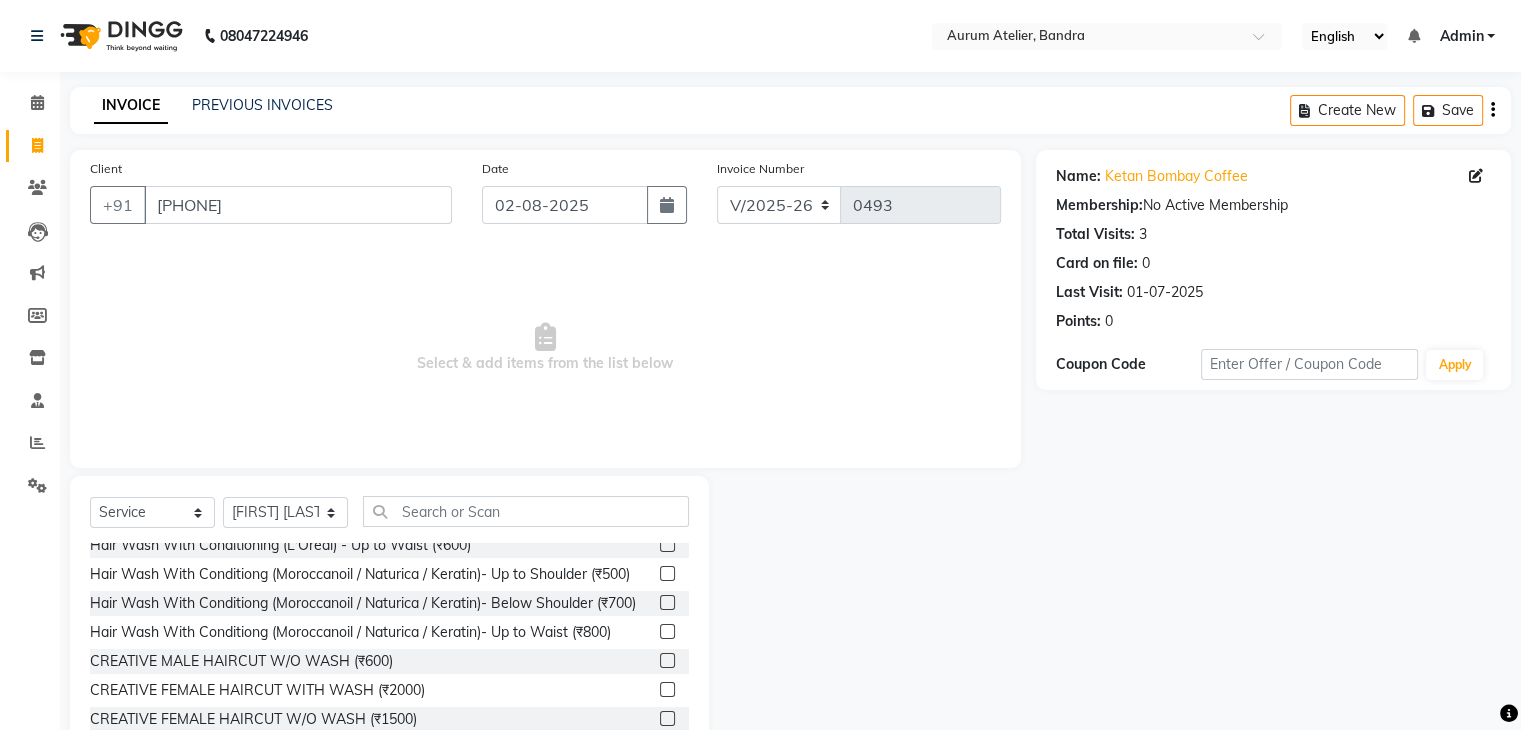 click 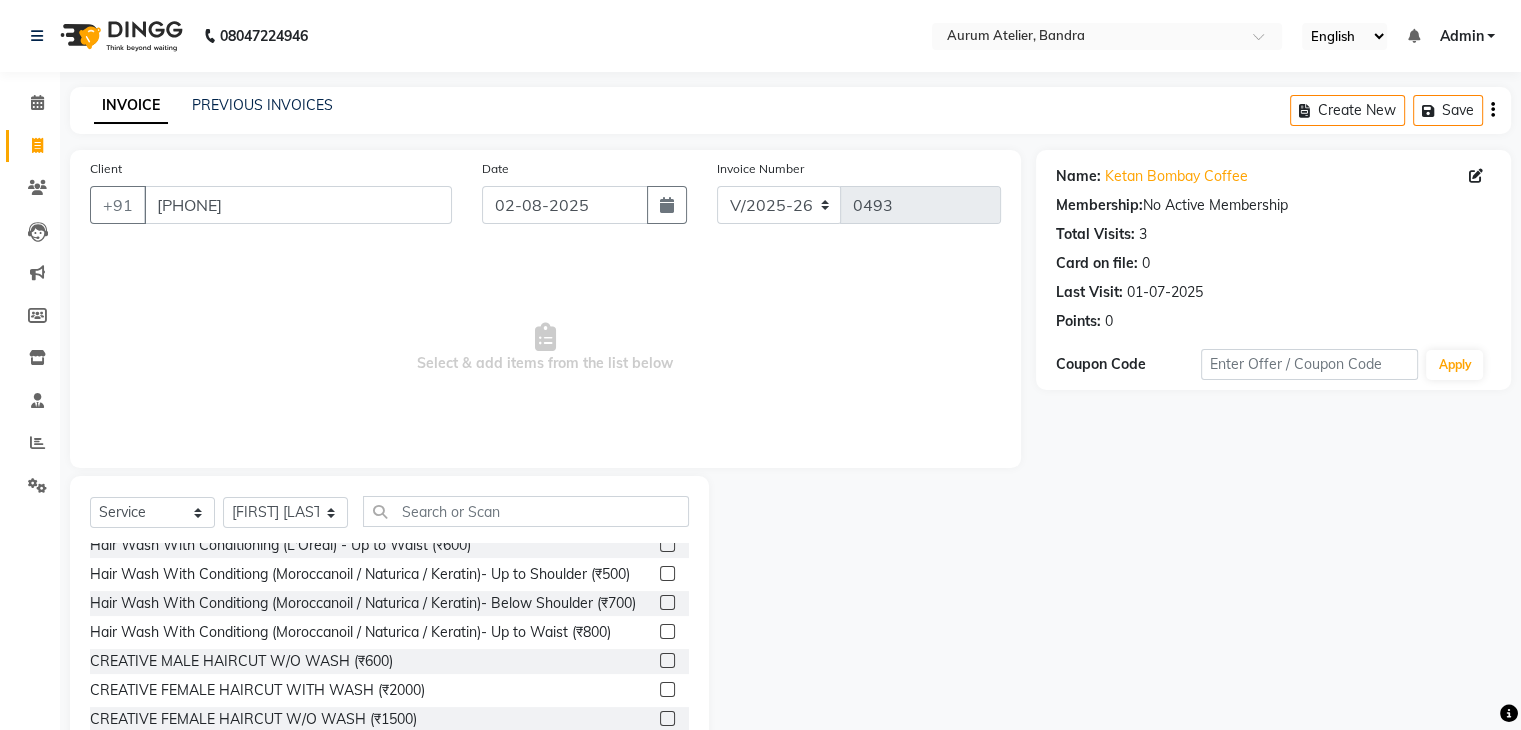 click at bounding box center [666, 661] 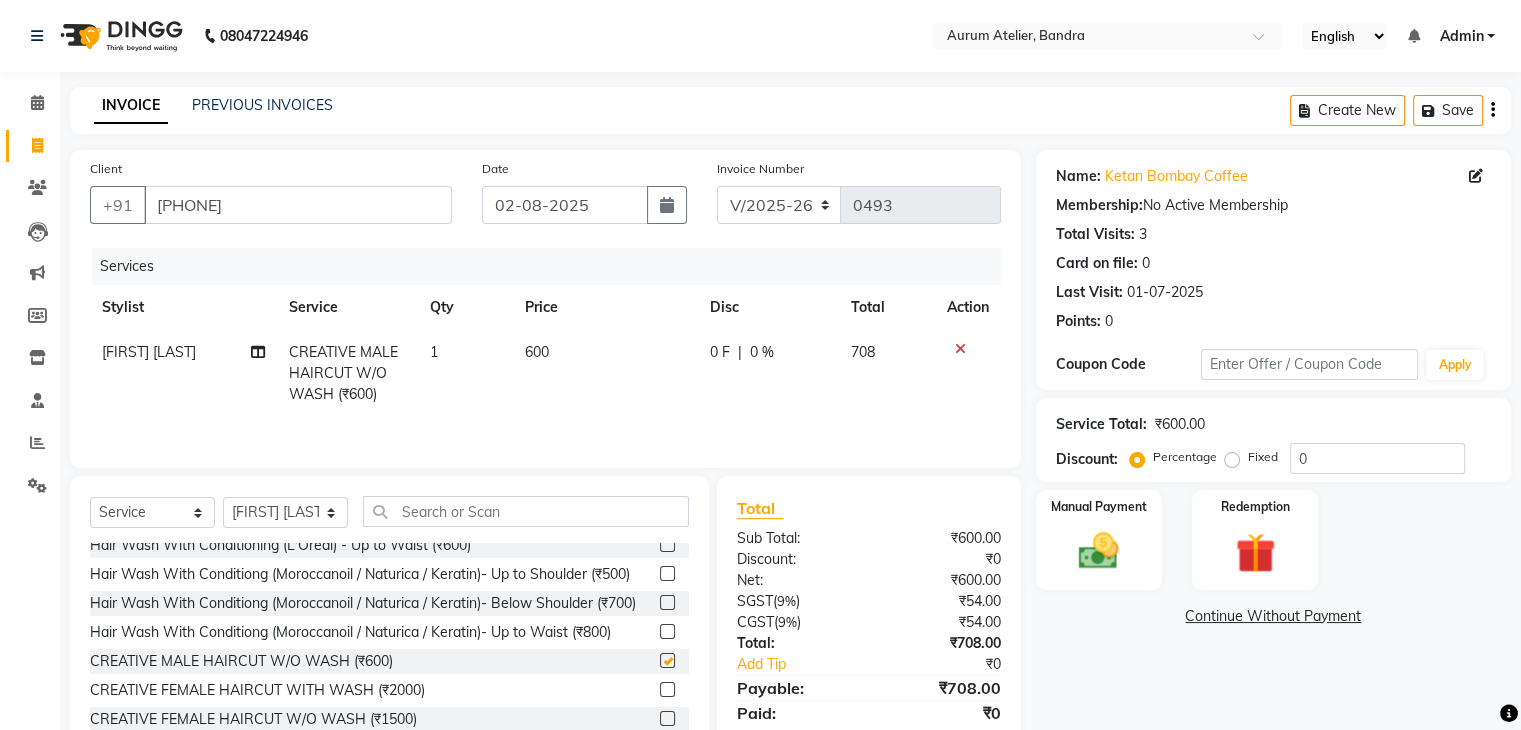 checkbox on "false" 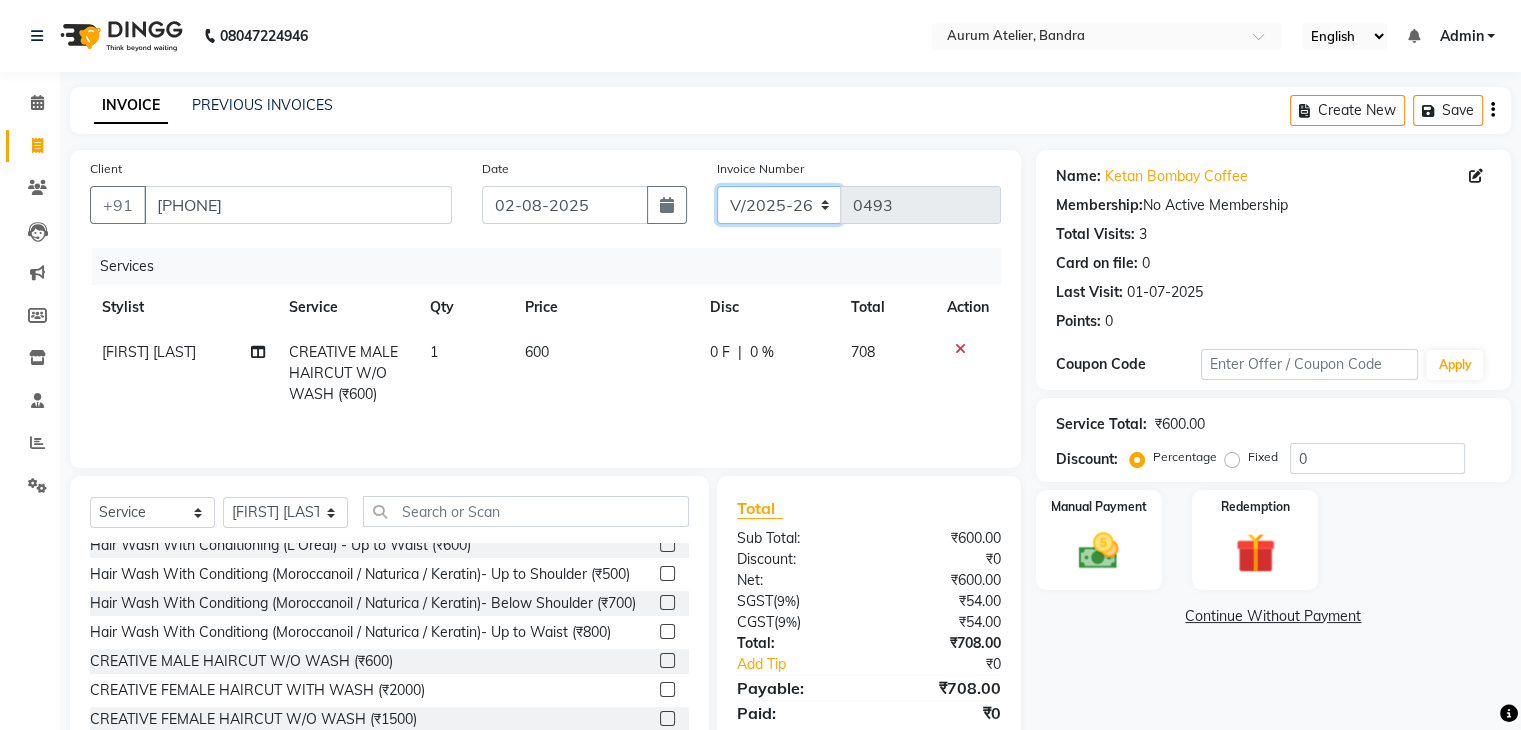 click on "C/2025-26 V/2025 V/2025-26" 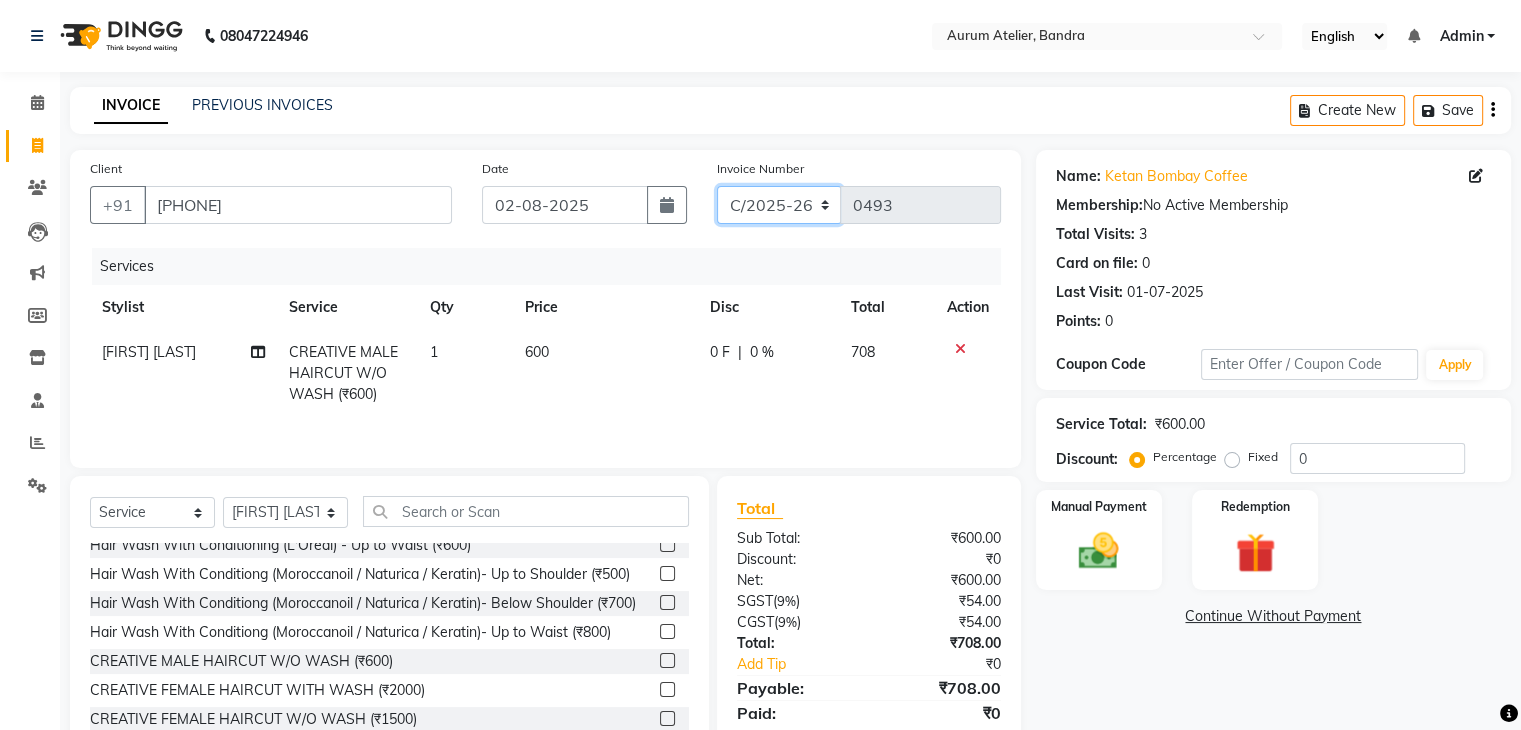 click on "C/2025-26 V/2025 V/2025-26" 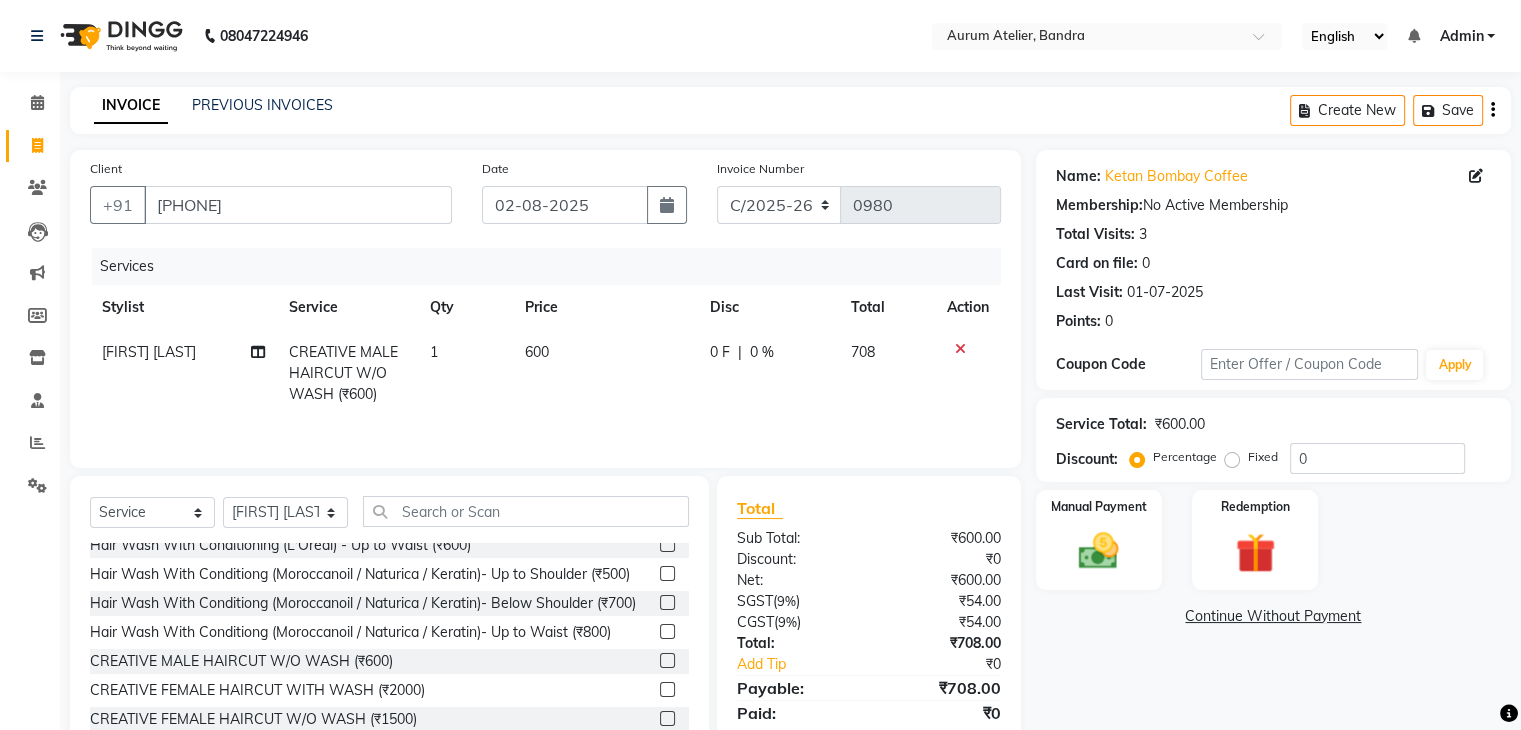 click 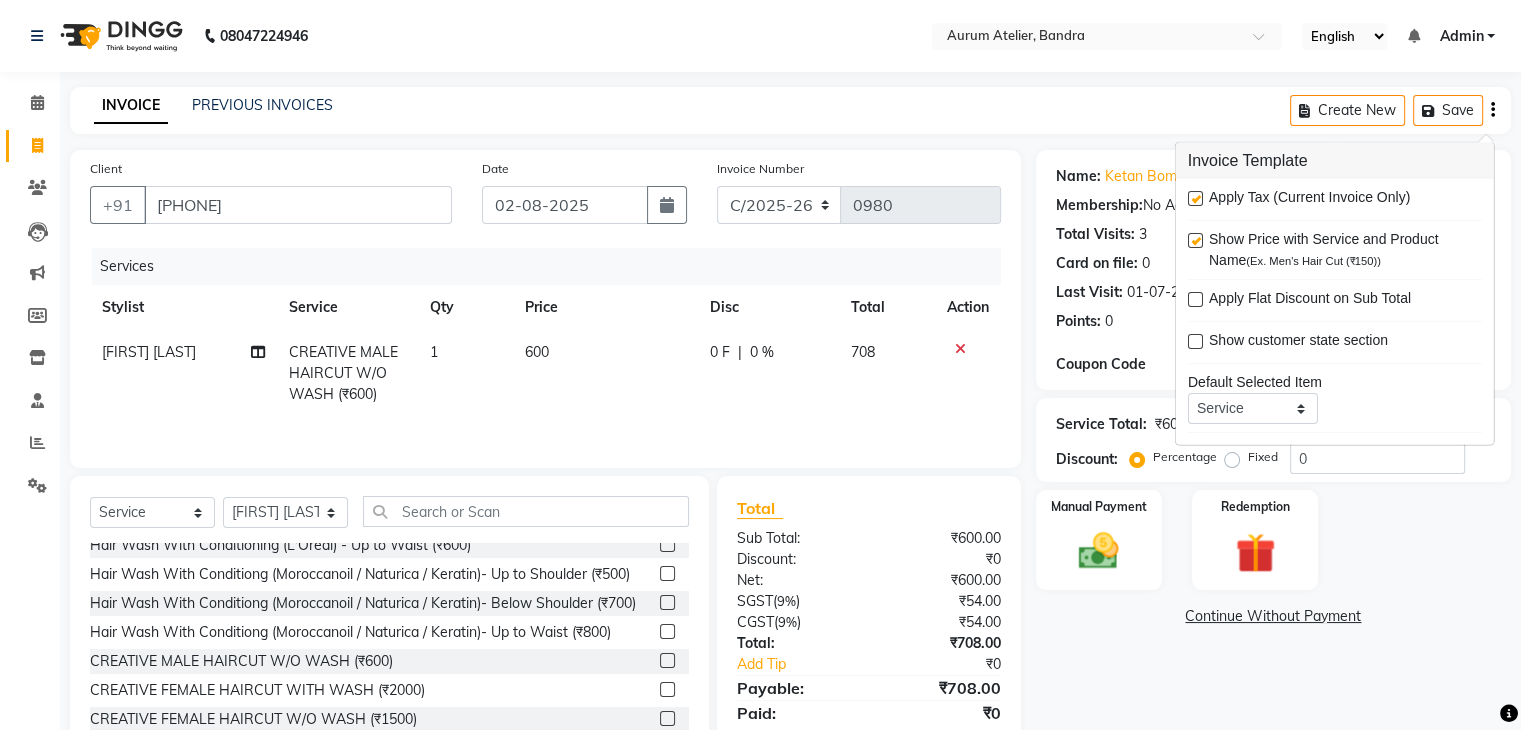 click at bounding box center [1195, 198] 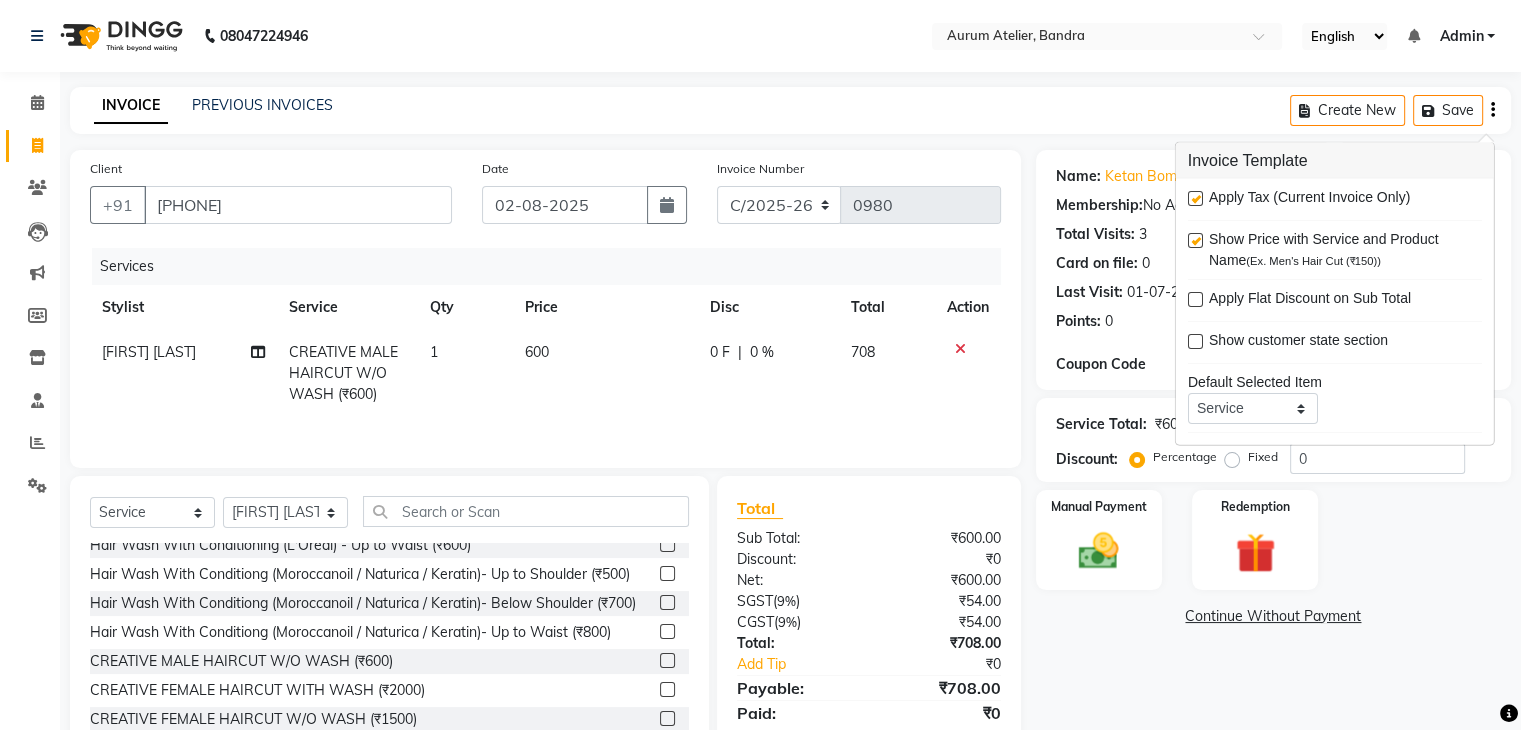 click at bounding box center (1194, 199) 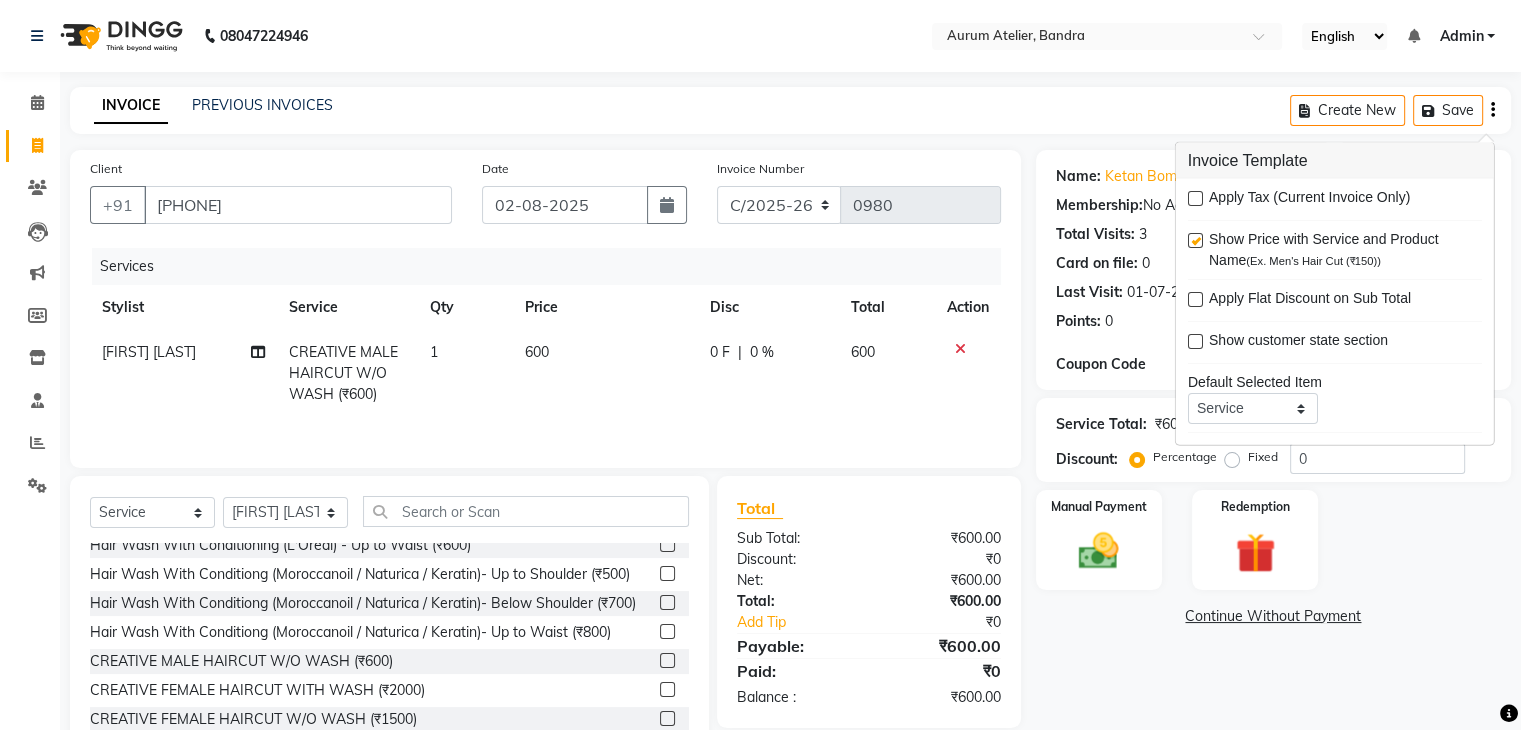 click on "Name: [FIRST] [COMPANY] Membership:  No Active Membership  Total Visits:  3 Card on file:  0 Last Visit:   01-07-2025 Points:   0  Coupon Code Apply Service Total:  ₹600.00  Discount:  Percentage   Fixed  0 Manual Payment Redemption  Continue Without Payment" 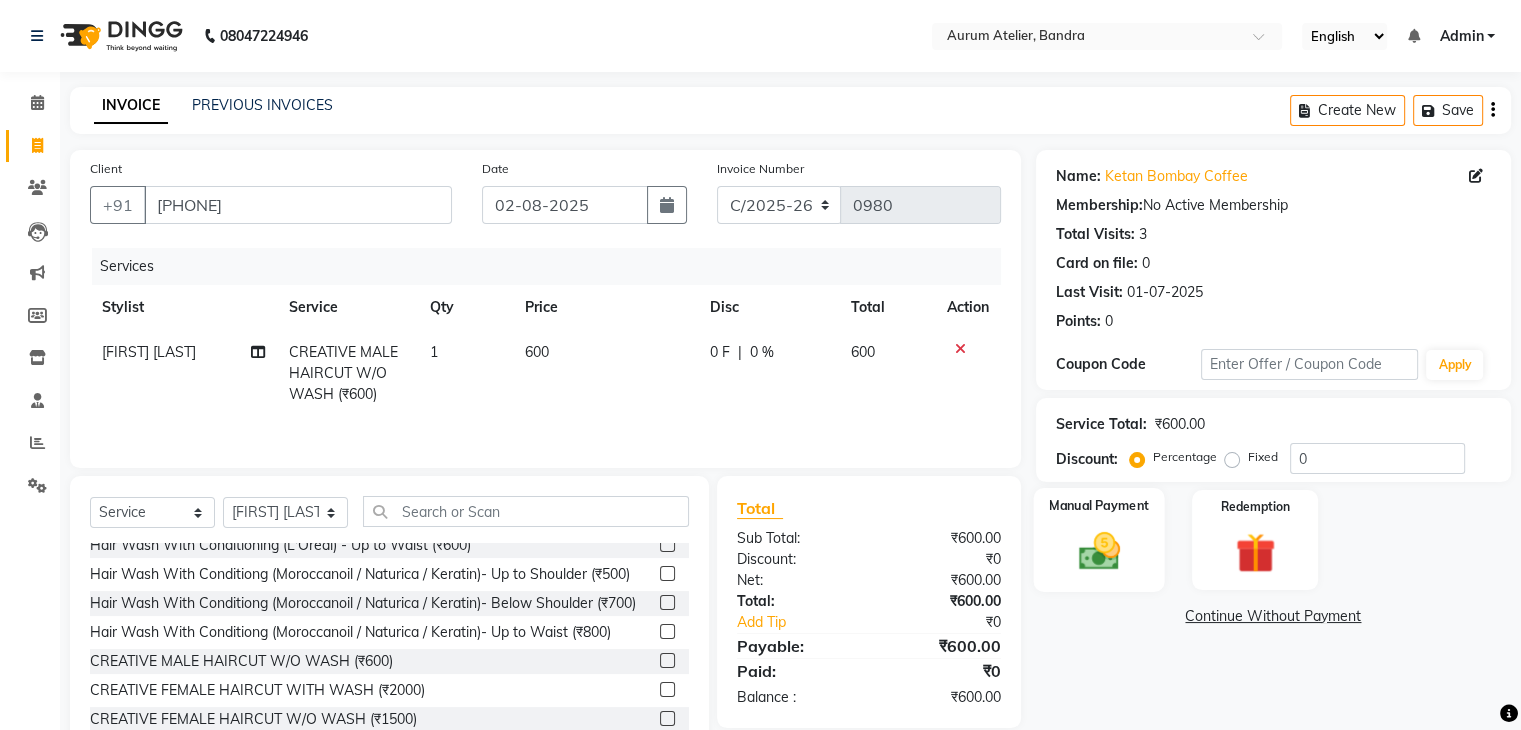 click 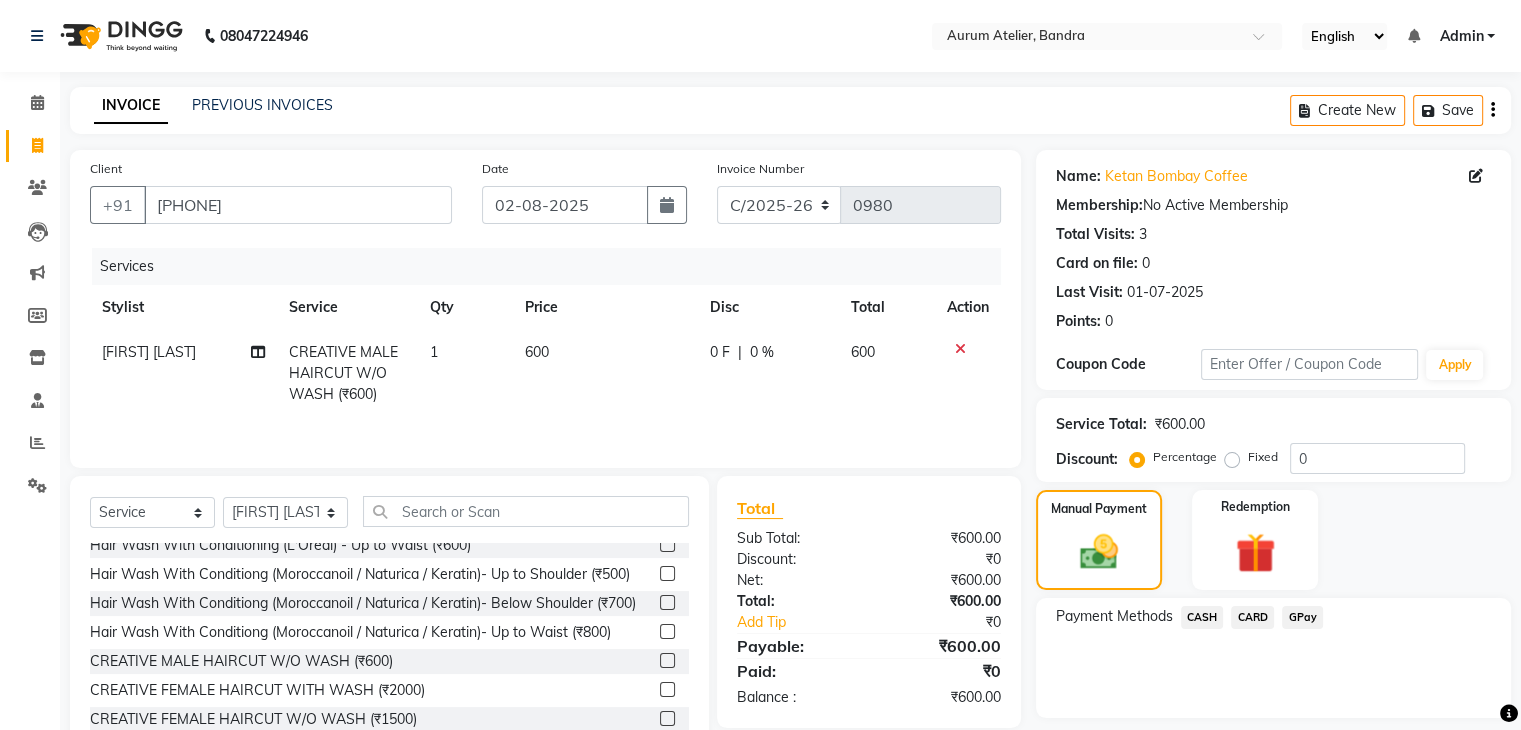 click on "CASH" 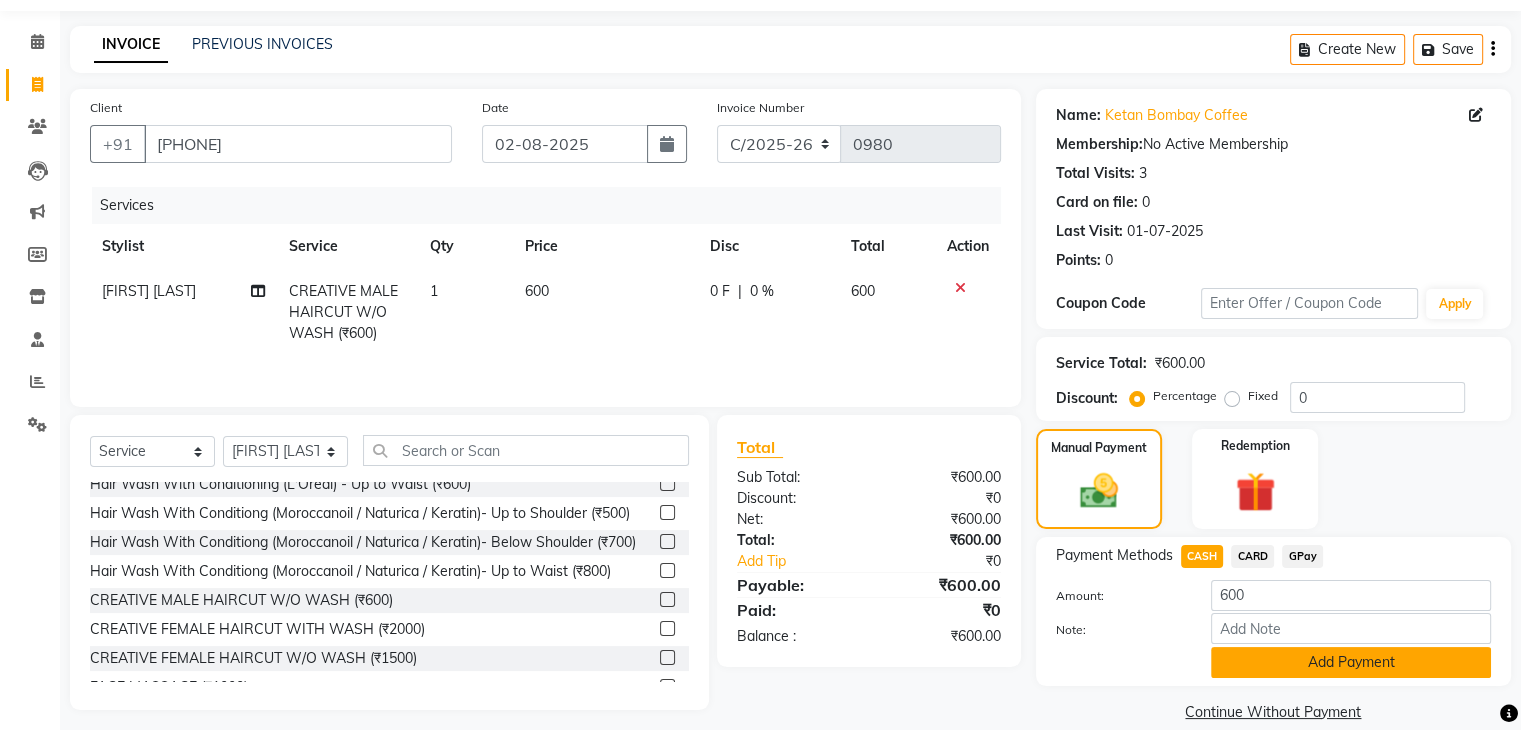 scroll, scrollTop: 89, scrollLeft: 0, axis: vertical 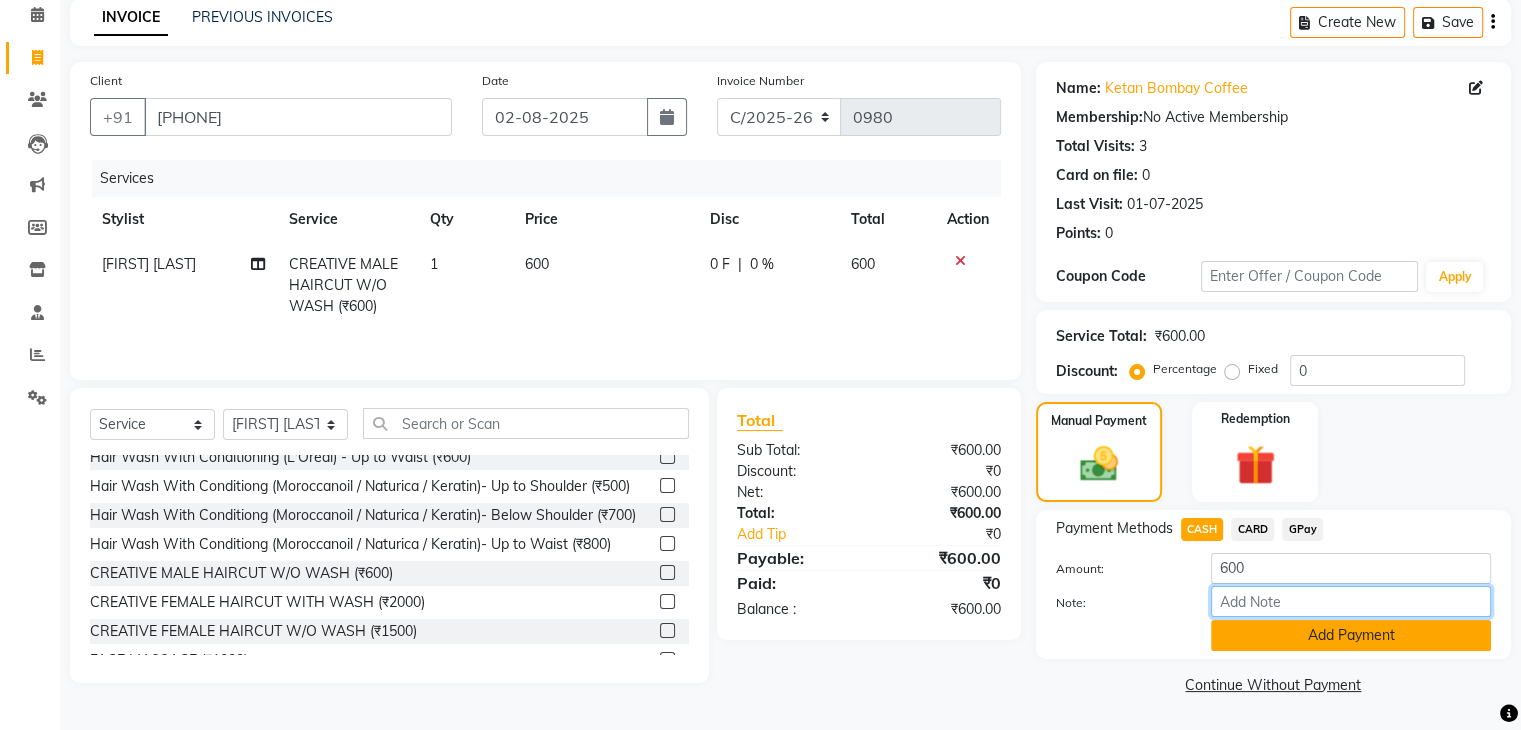 click on "Note:" at bounding box center [1351, 601] 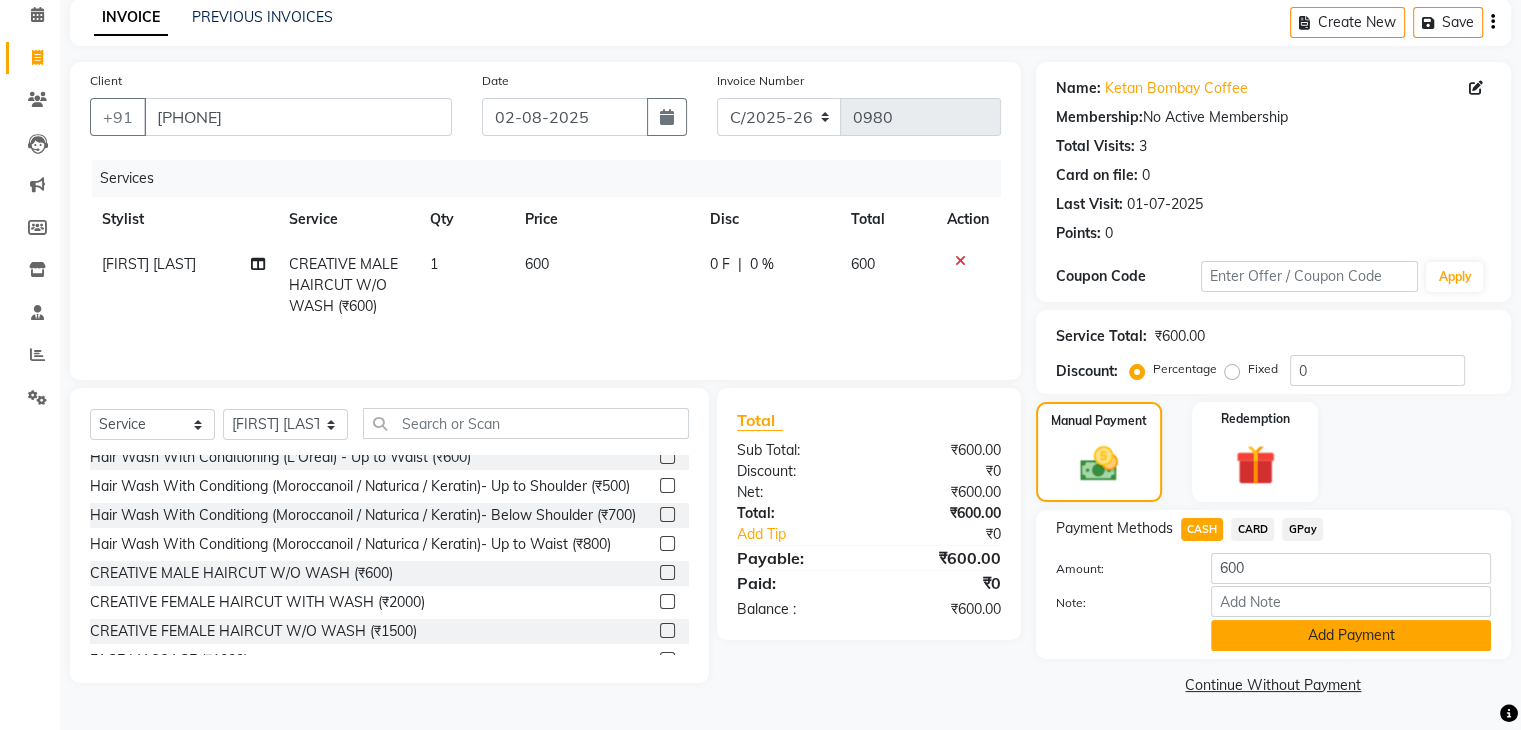 click on "Add Payment" 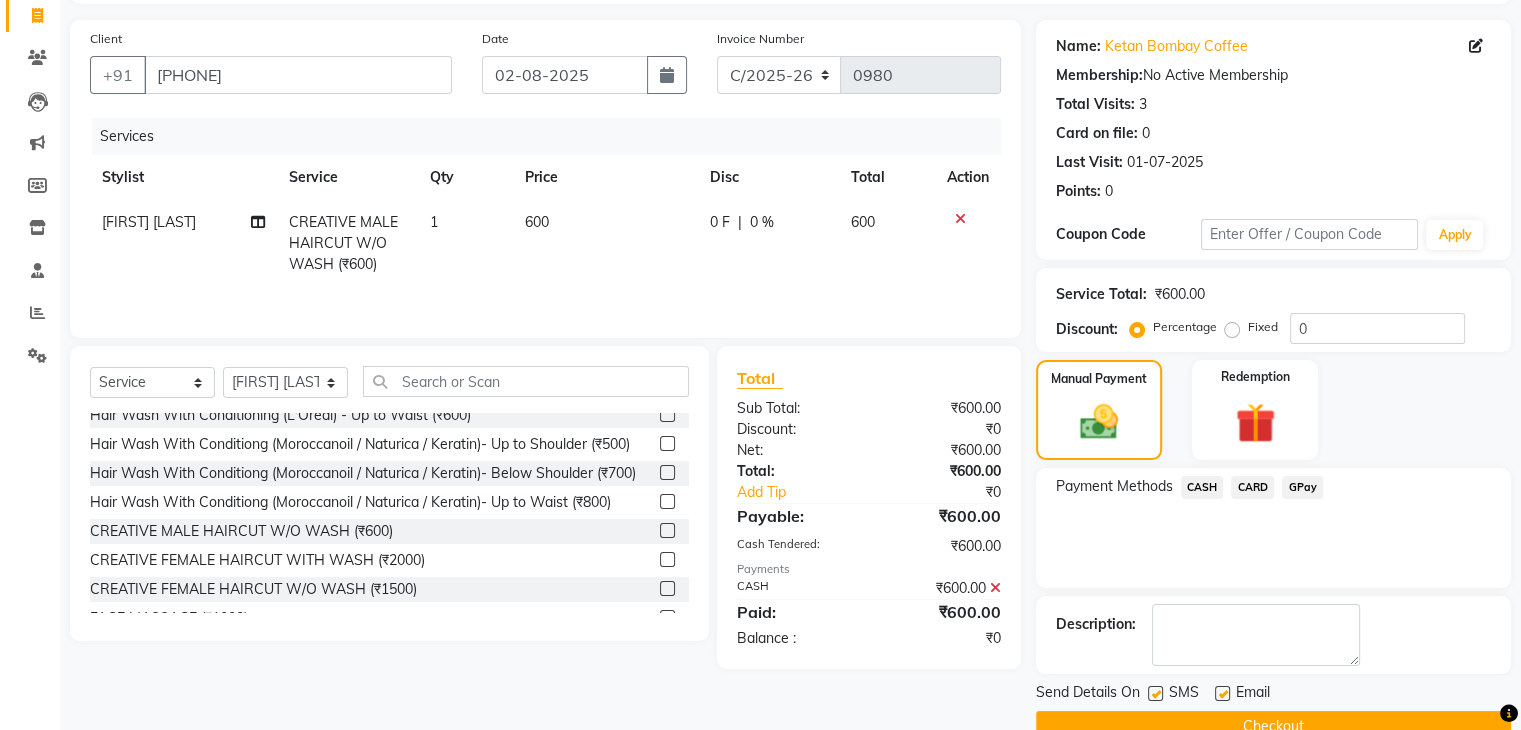 scroll, scrollTop: 171, scrollLeft: 0, axis: vertical 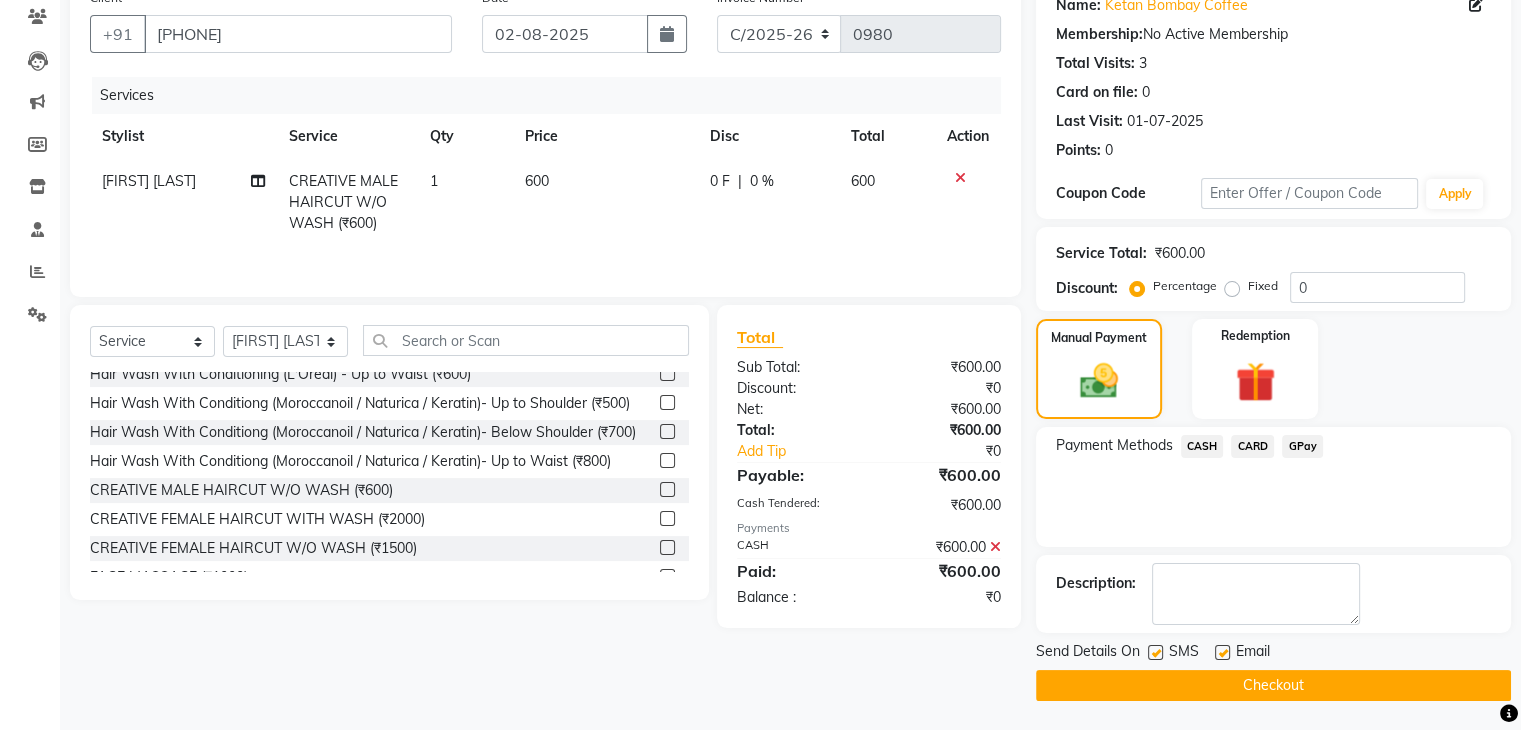 click on "Checkout" 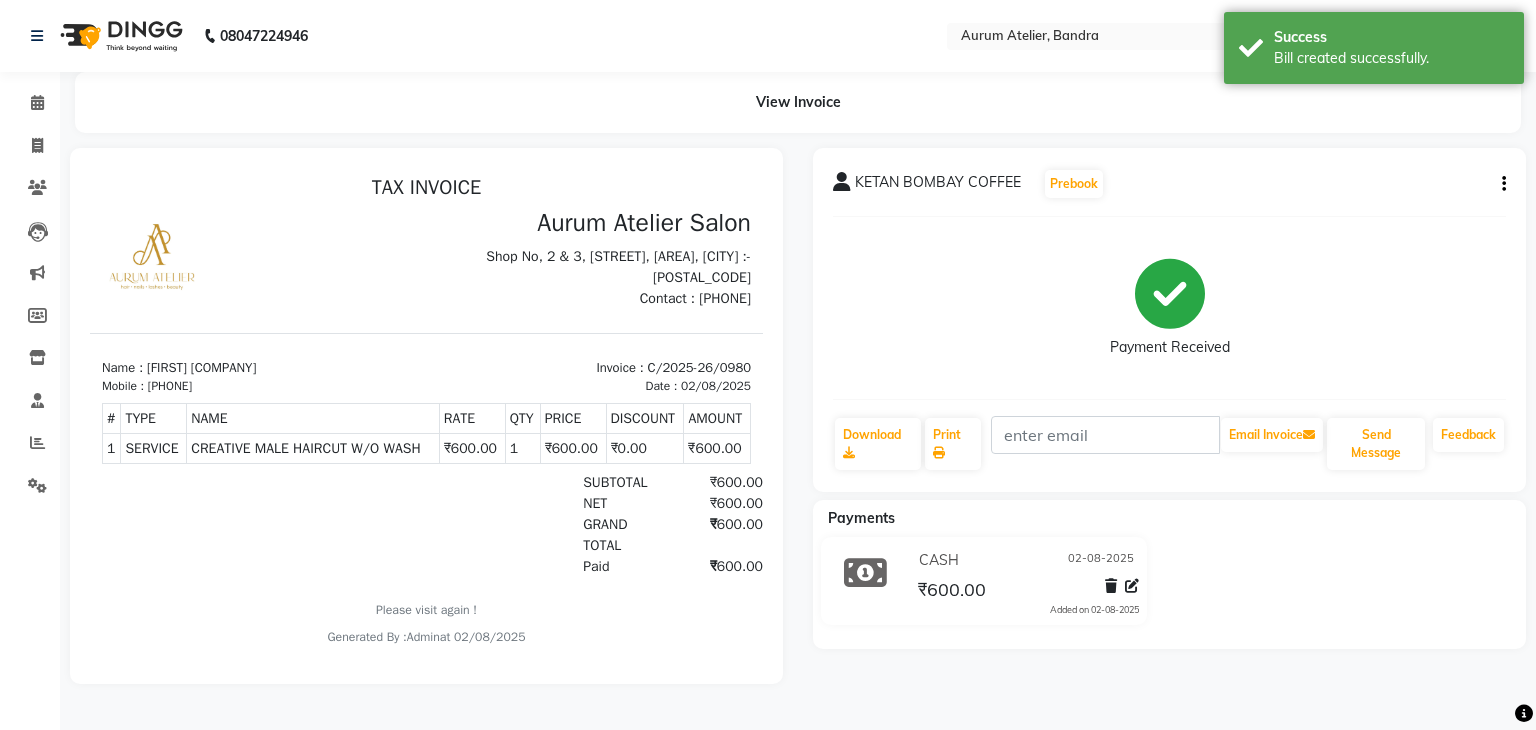 scroll, scrollTop: 0, scrollLeft: 0, axis: both 